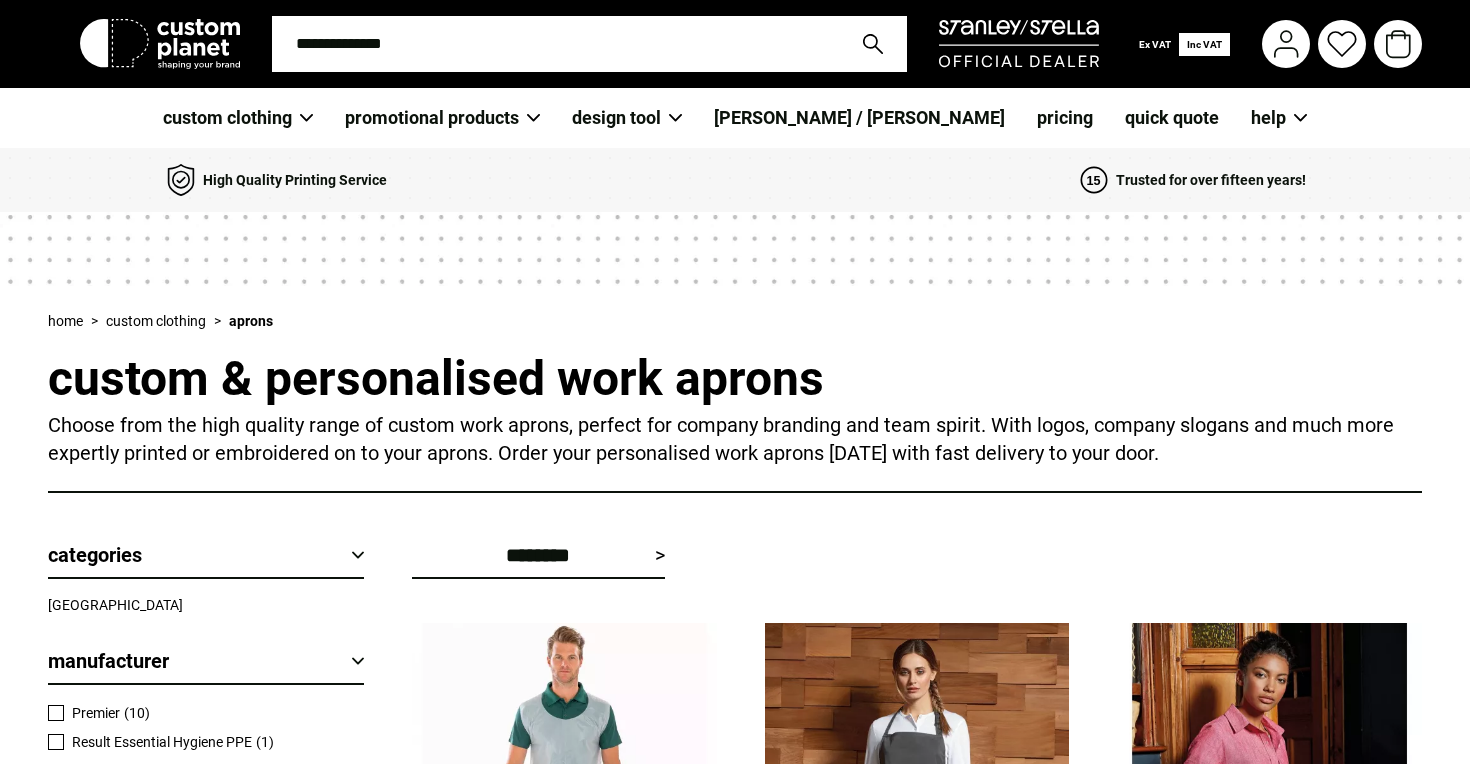 scroll, scrollTop: 448, scrollLeft: 0, axis: vertical 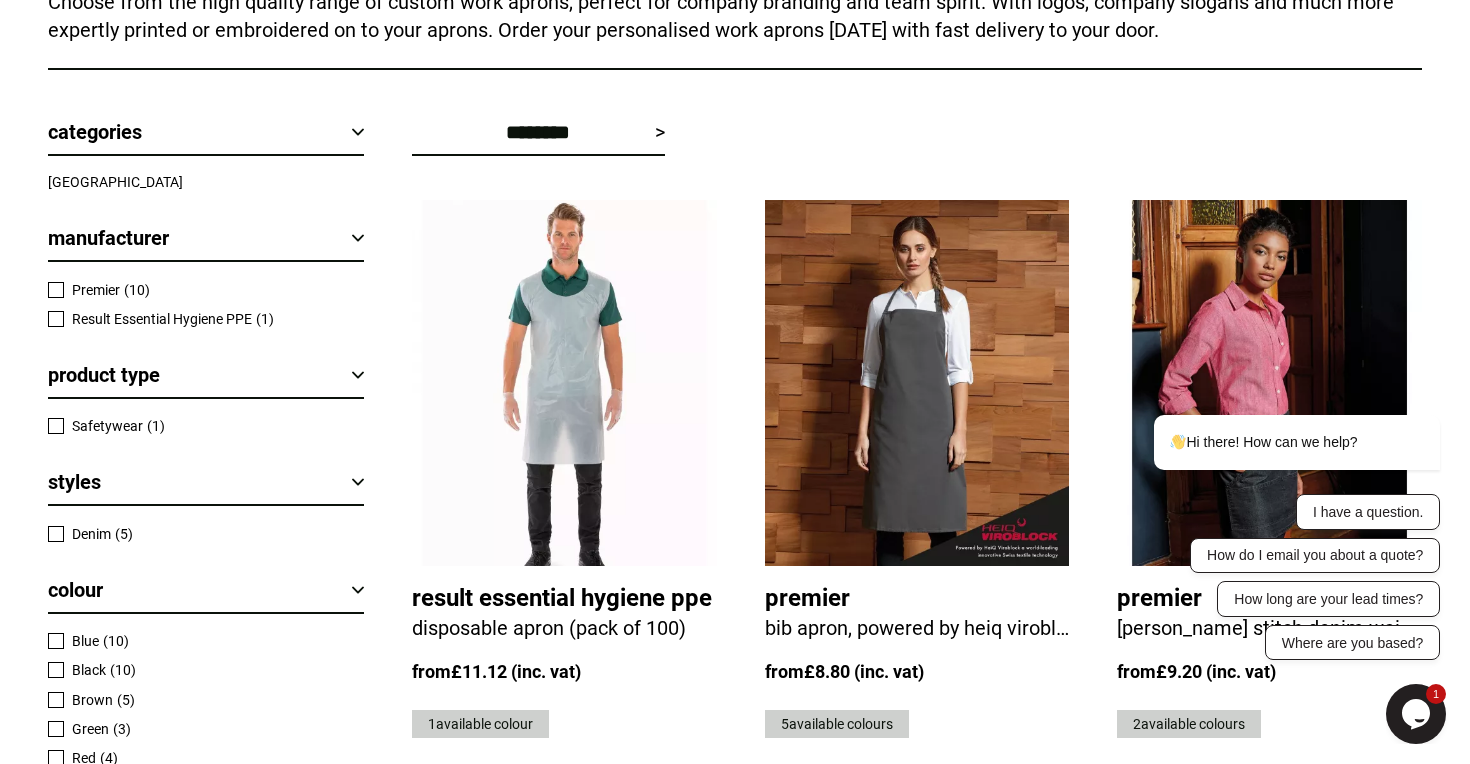 click at bounding box center [917, 383] 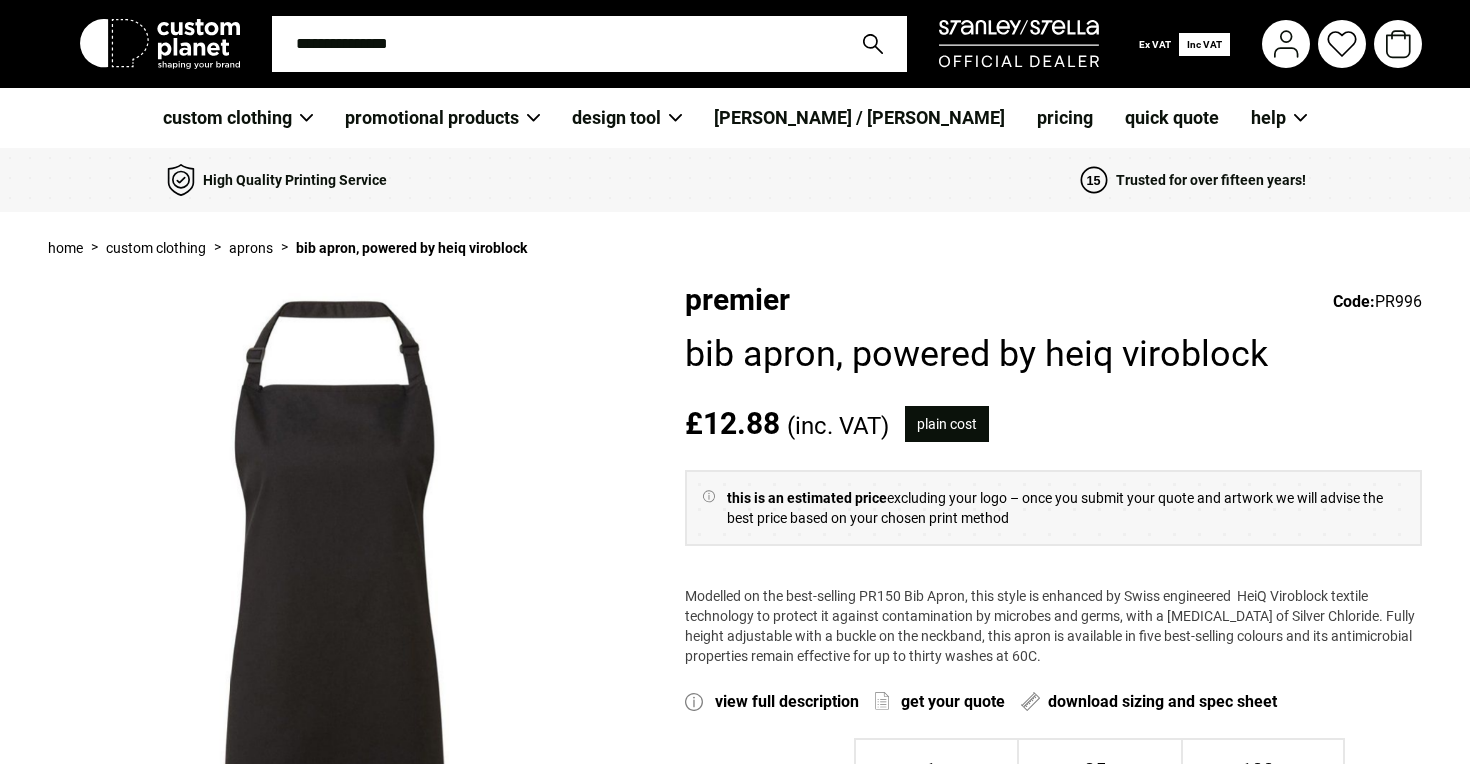 scroll, scrollTop: 0, scrollLeft: 0, axis: both 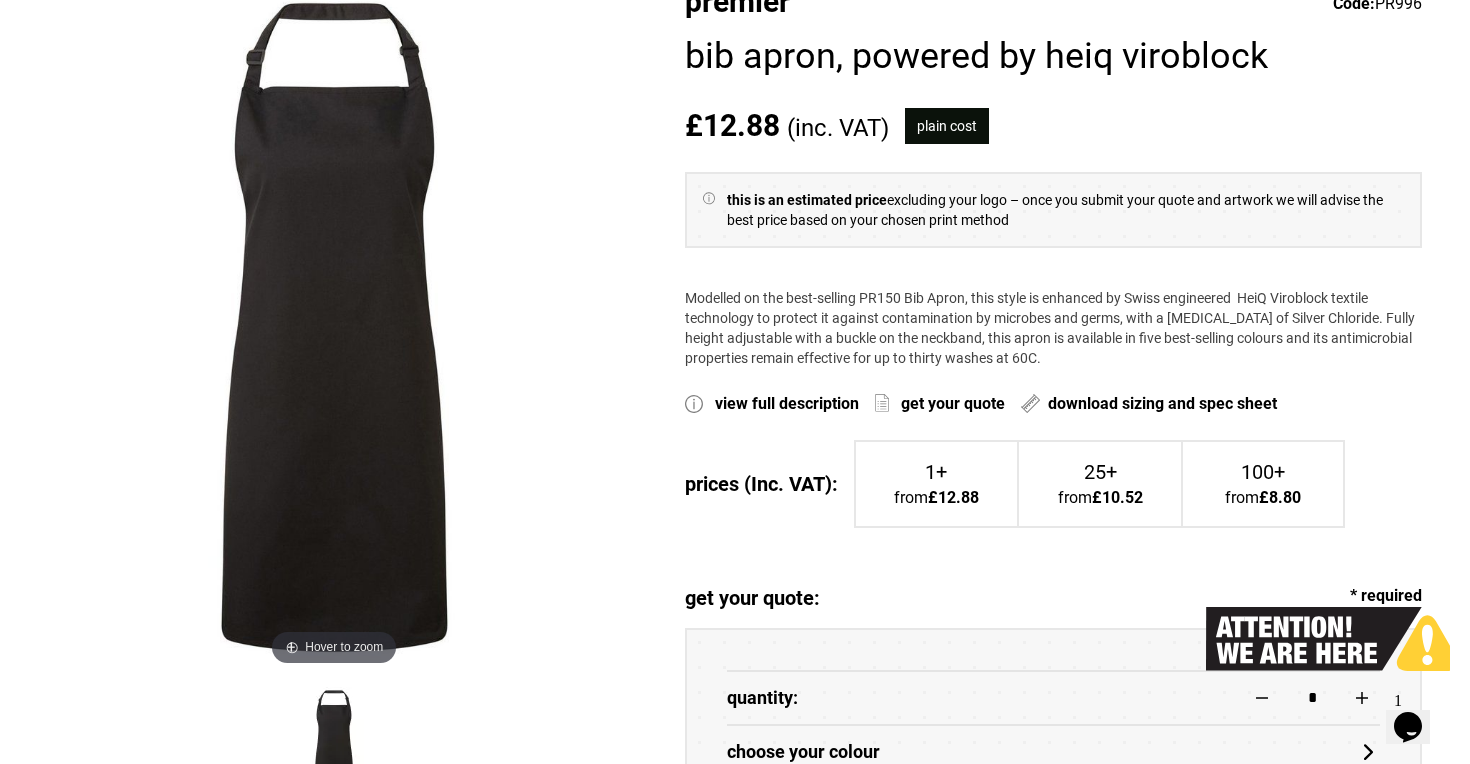 click on "view full description" at bounding box center (787, 404) 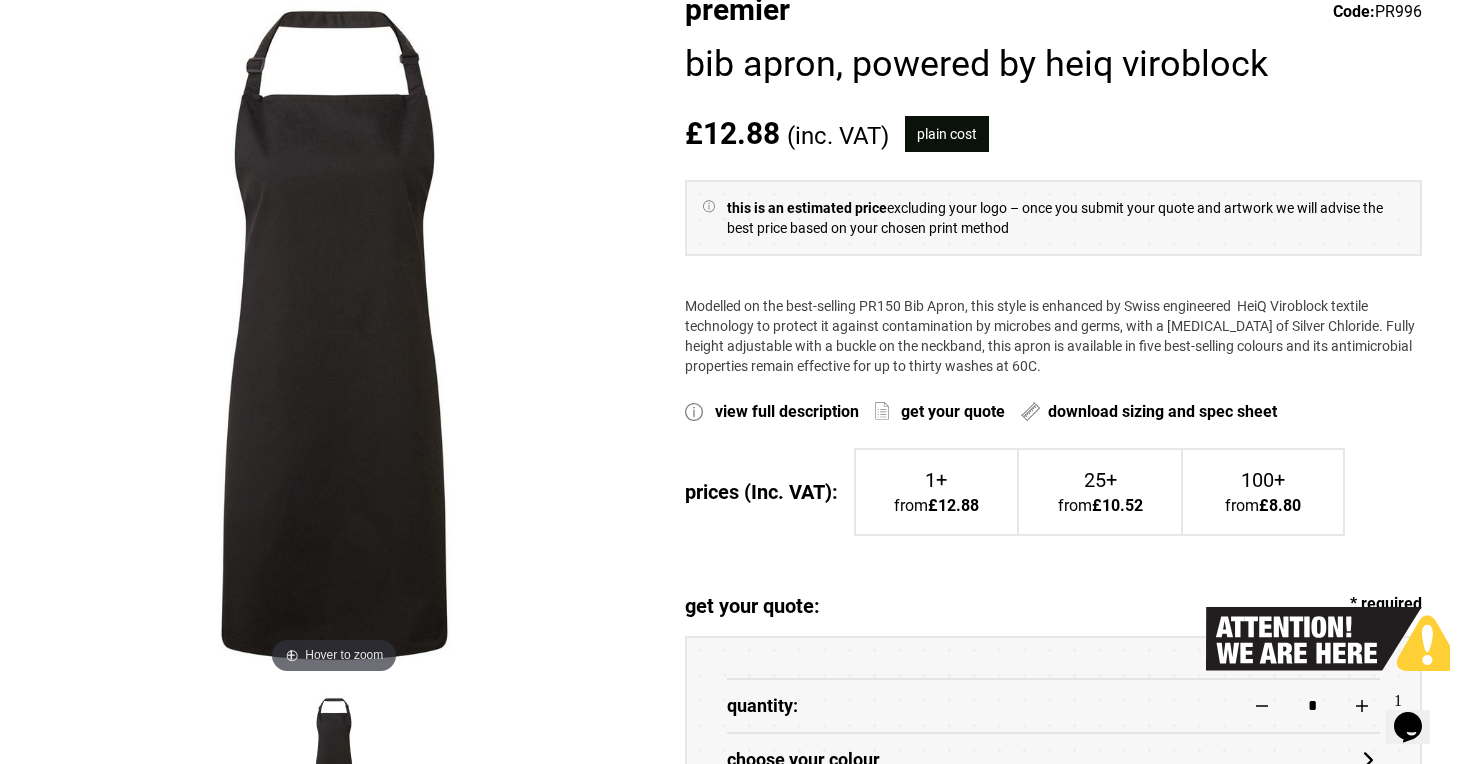 scroll, scrollTop: 293, scrollLeft: 0, axis: vertical 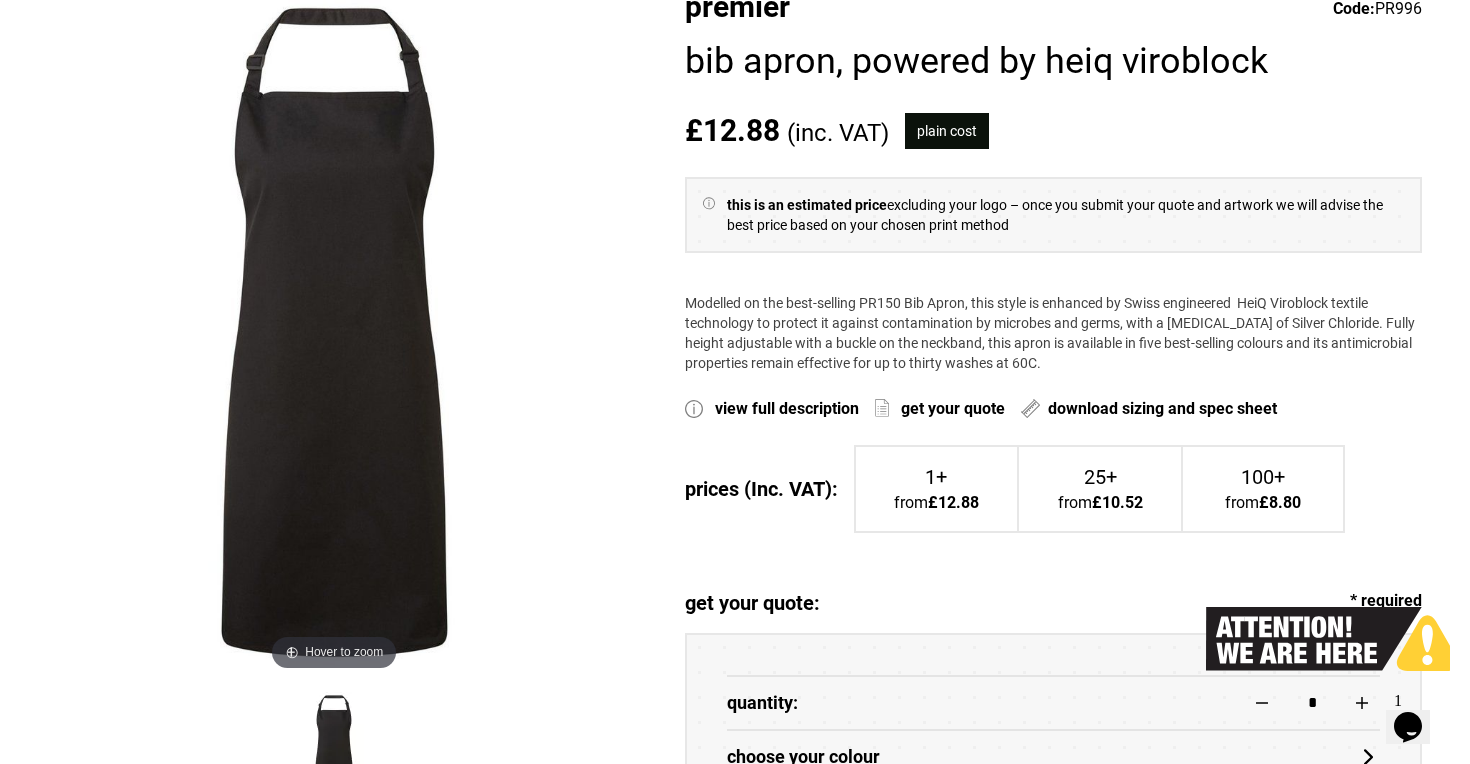 click on "from  £12.88 £10.73" at bounding box center (937, 503) 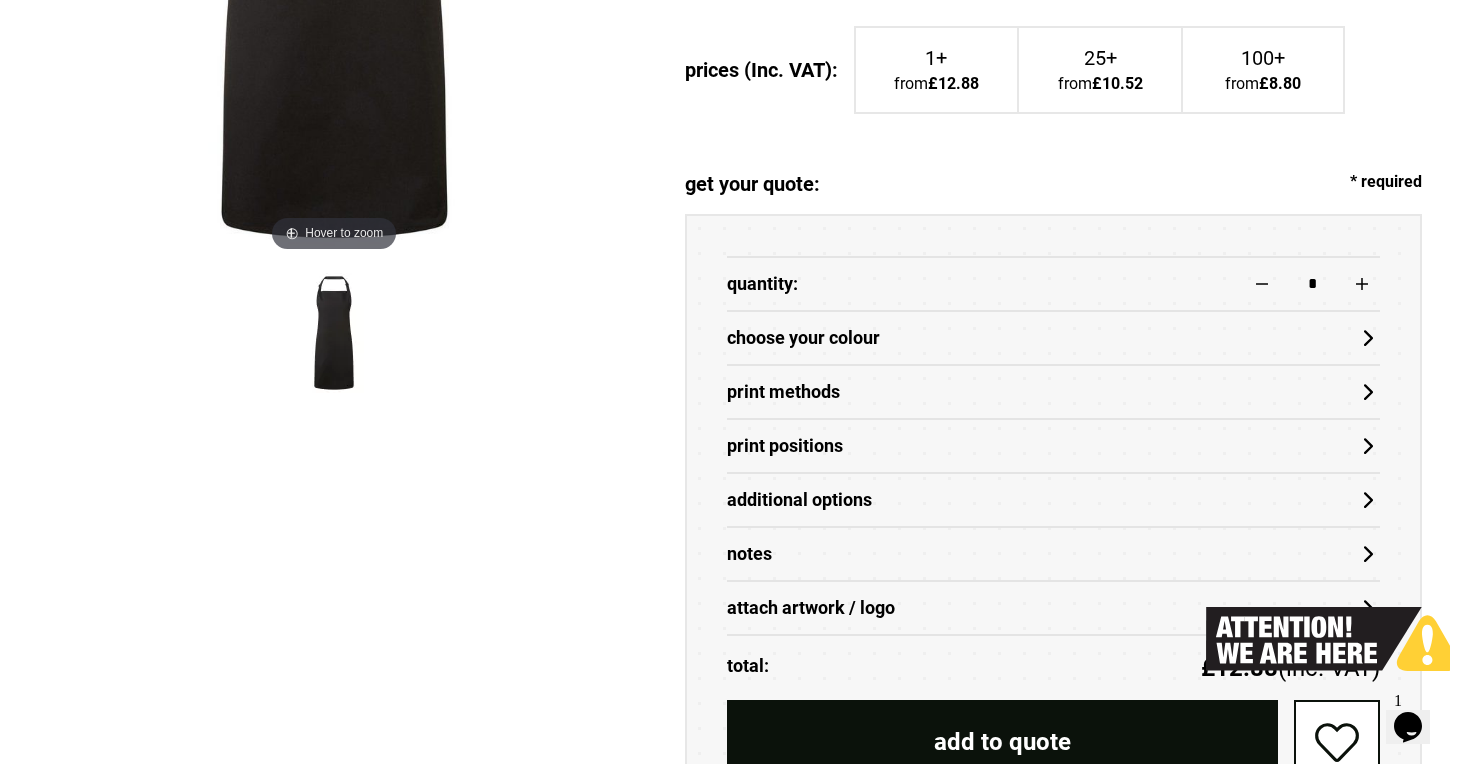 scroll, scrollTop: 767, scrollLeft: 0, axis: vertical 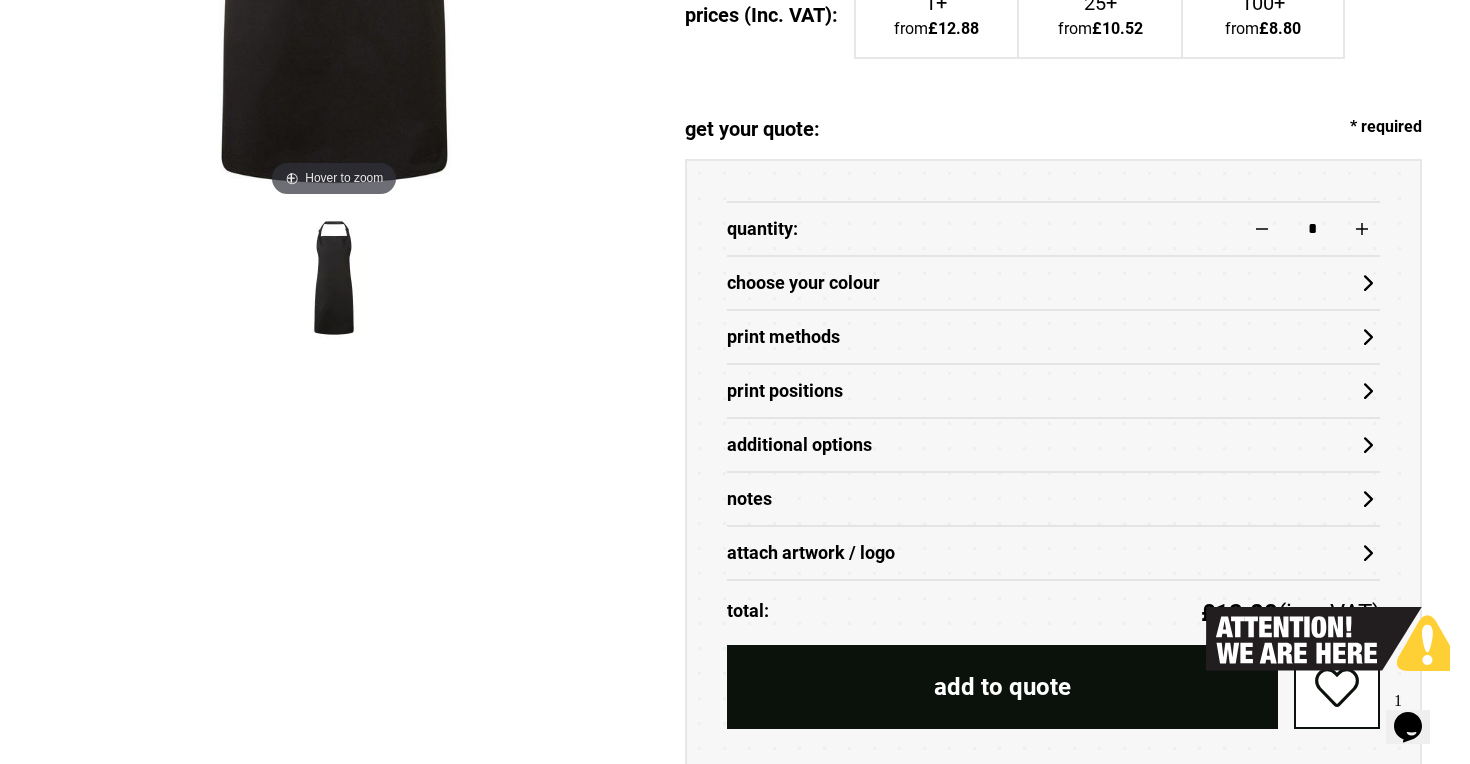 click on "Print Methods" at bounding box center (1054, 336) 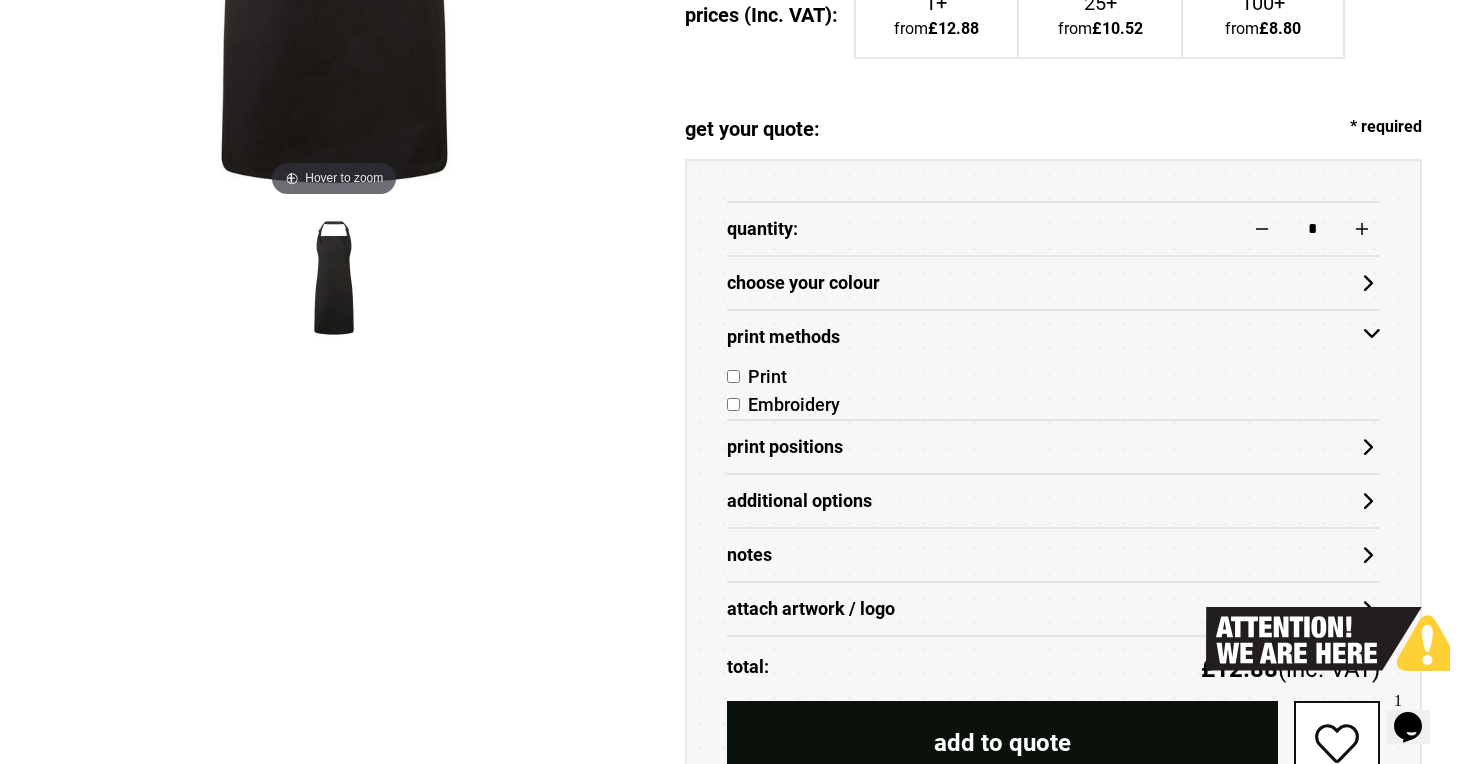 click on "quantity: *" at bounding box center (1054, 228) 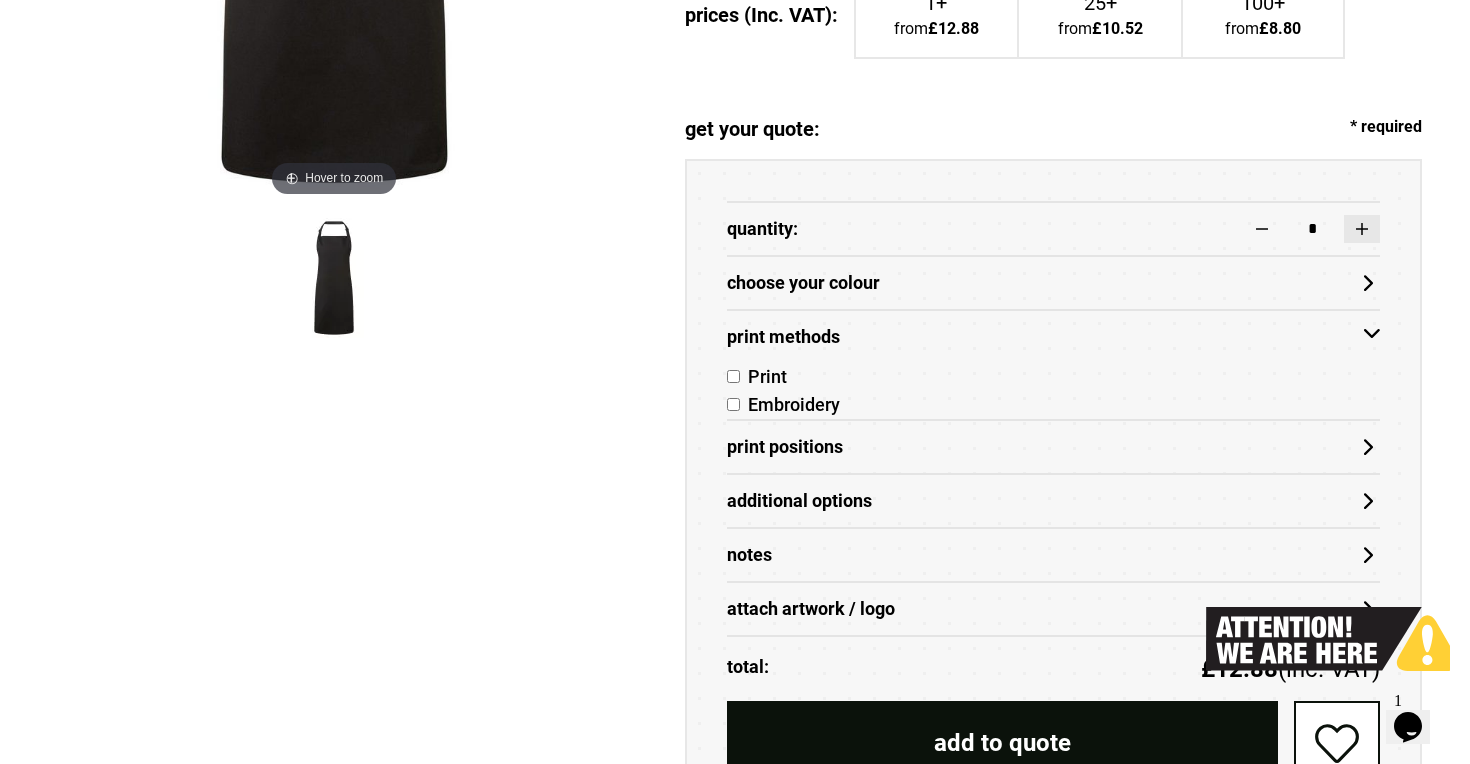 click at bounding box center (1362, 229) 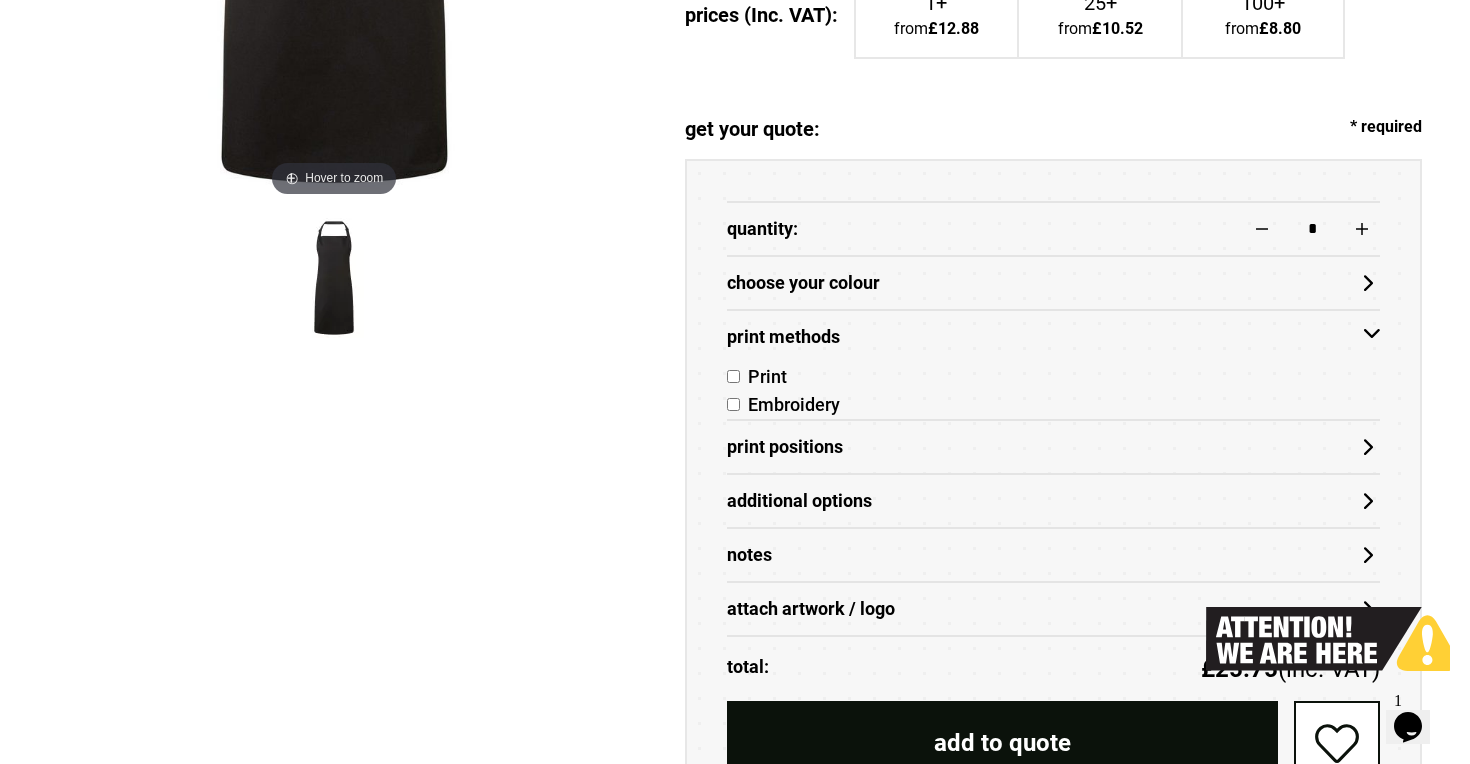 click on "choose your colour" at bounding box center (1054, 283) 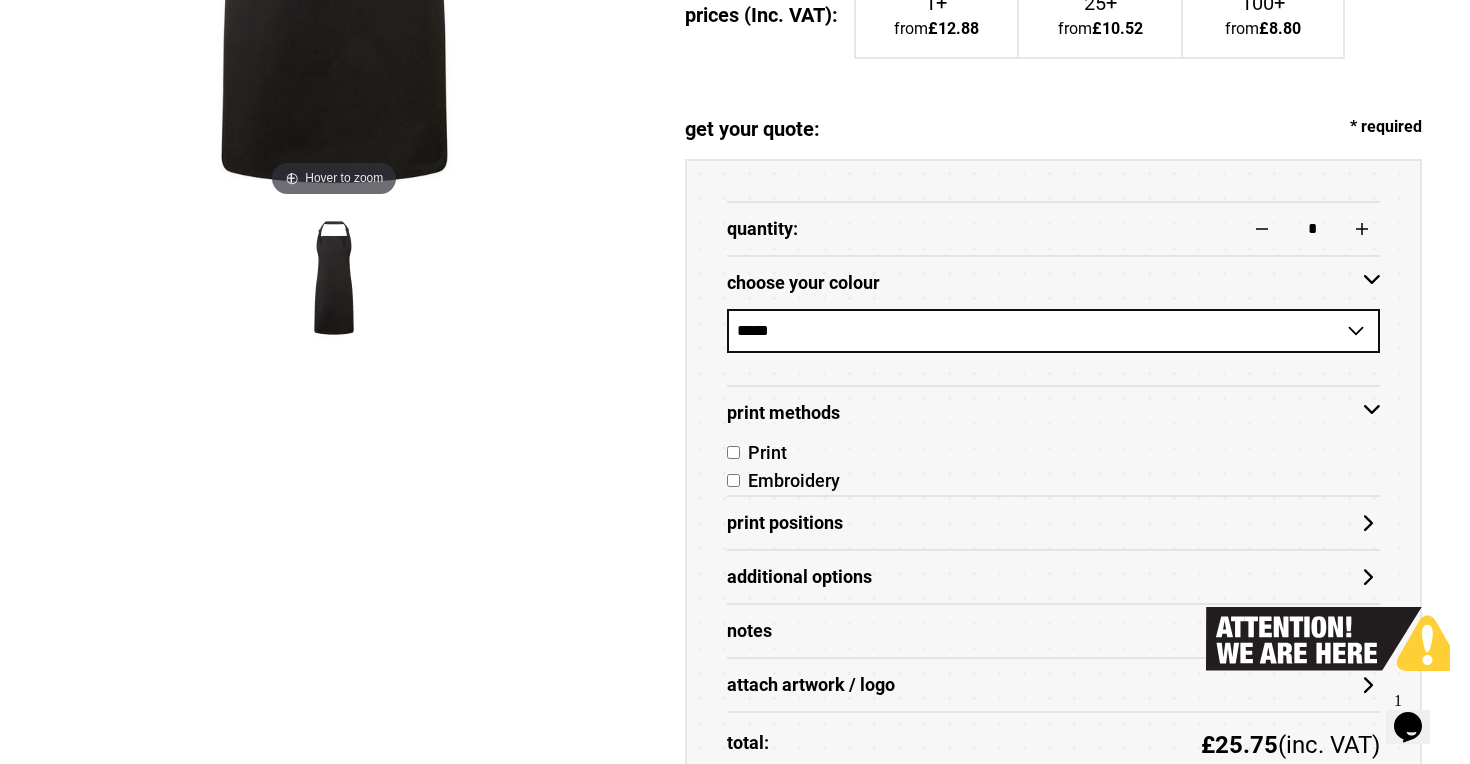 click on "Print Methods" at bounding box center (1054, 413) 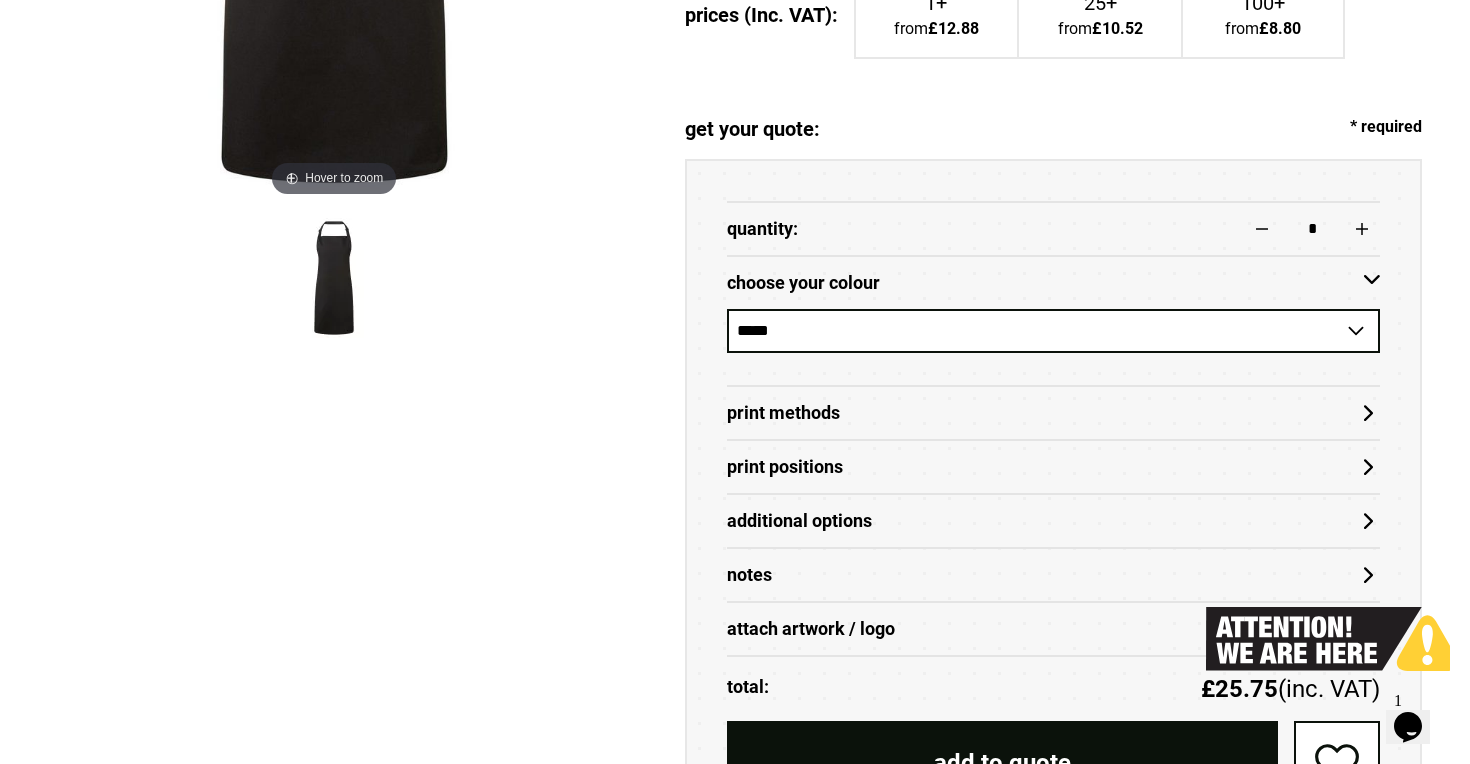click on "Print Methods" at bounding box center (1054, 413) 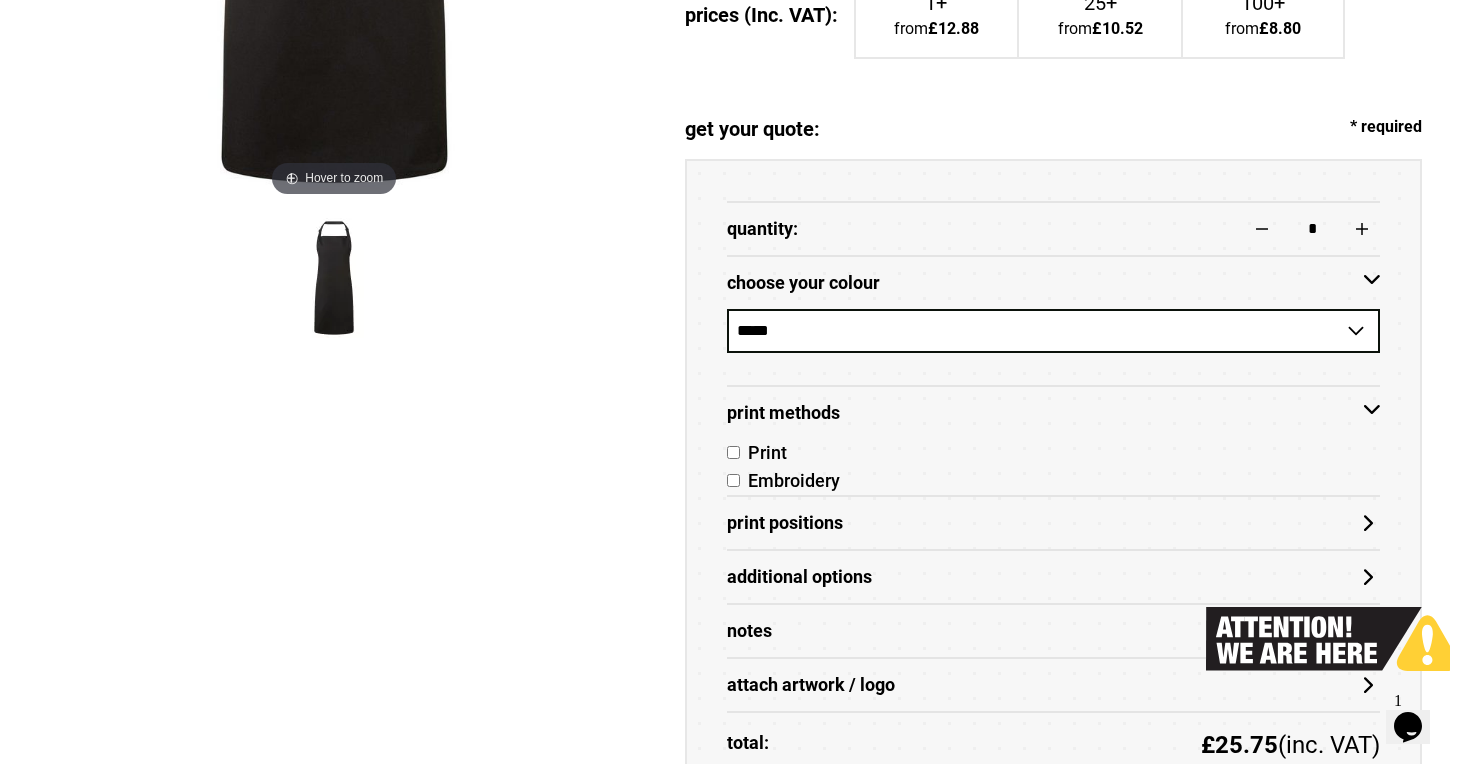 click on "Embroidery" at bounding box center [790, 480] 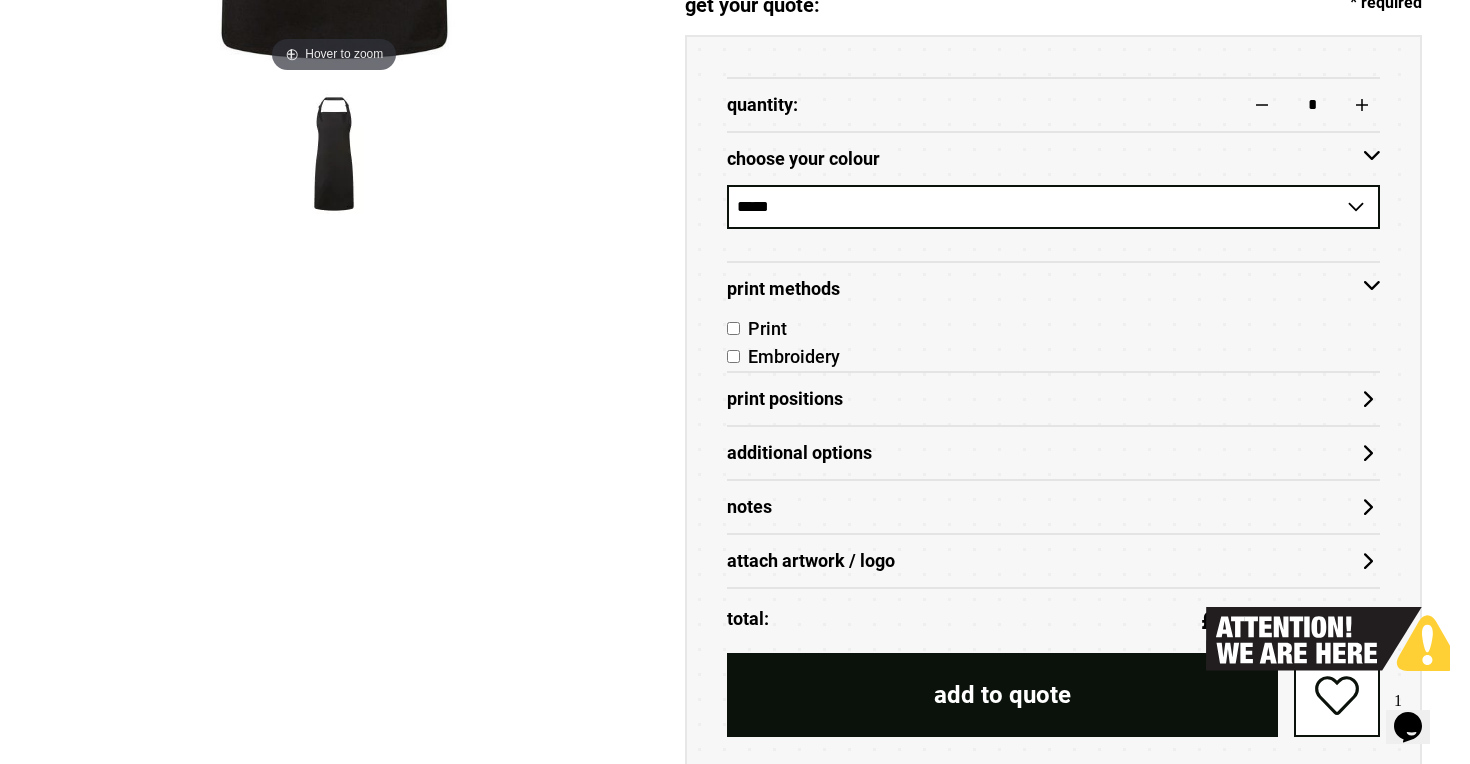 scroll, scrollTop: 927, scrollLeft: 0, axis: vertical 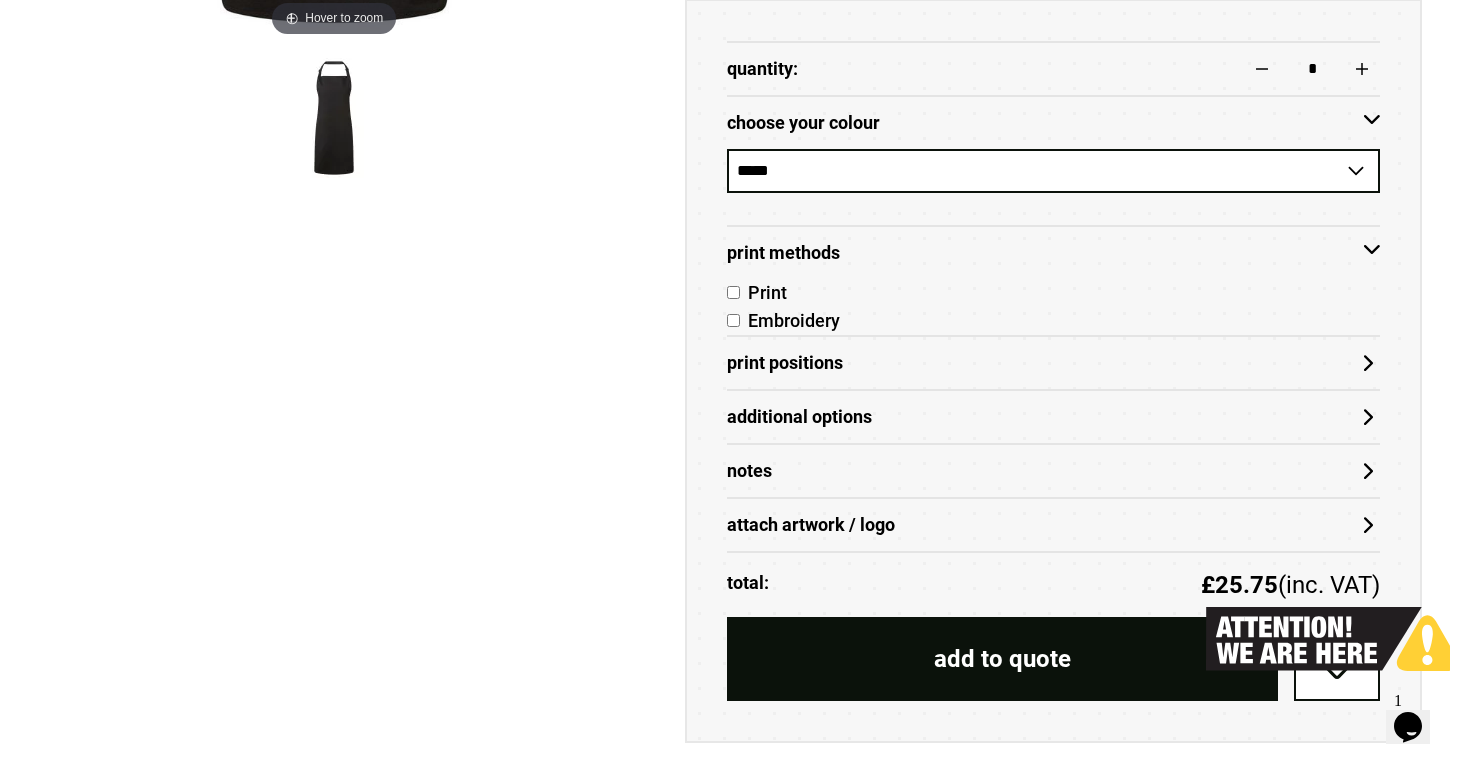 click on "Print Positions" at bounding box center (1054, 363) 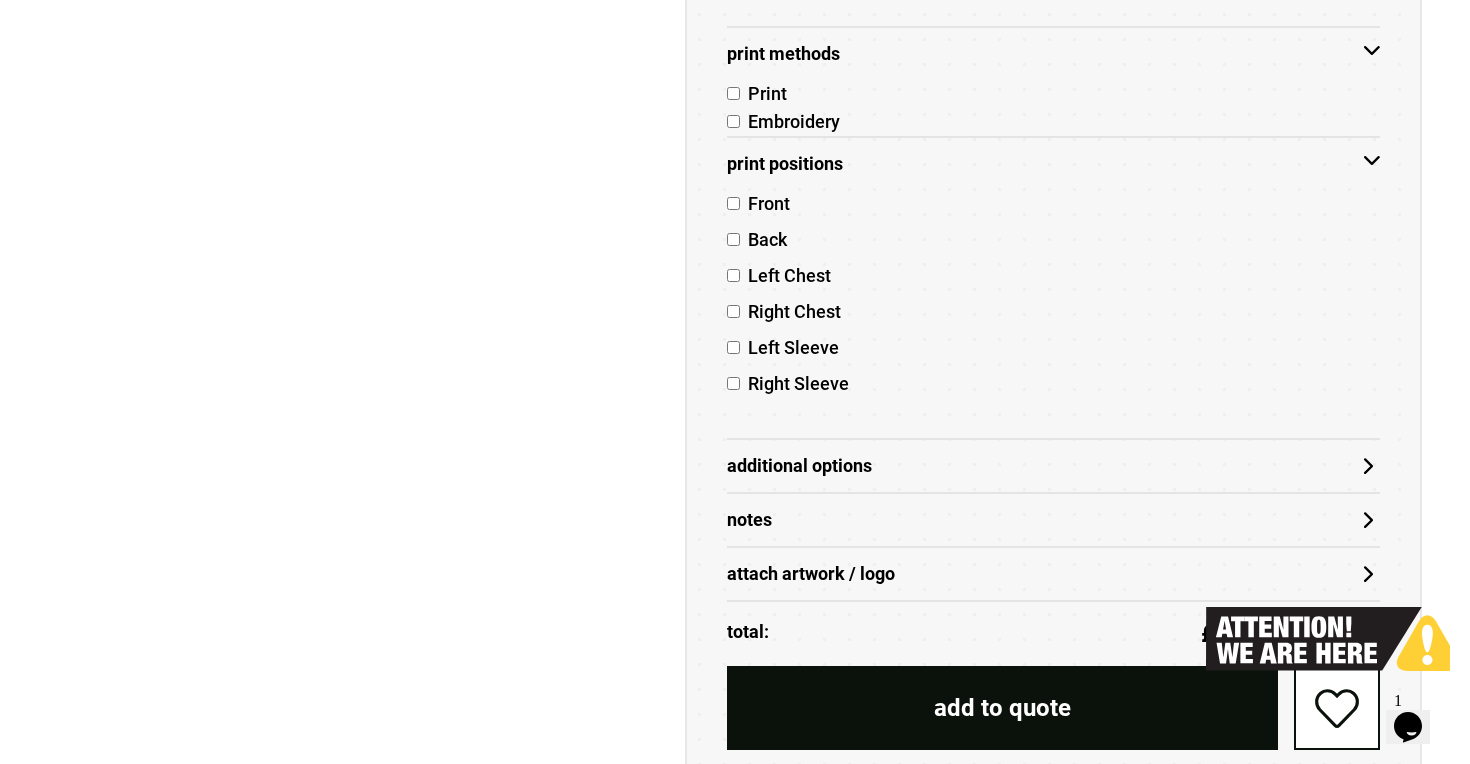 scroll, scrollTop: 1141, scrollLeft: 0, axis: vertical 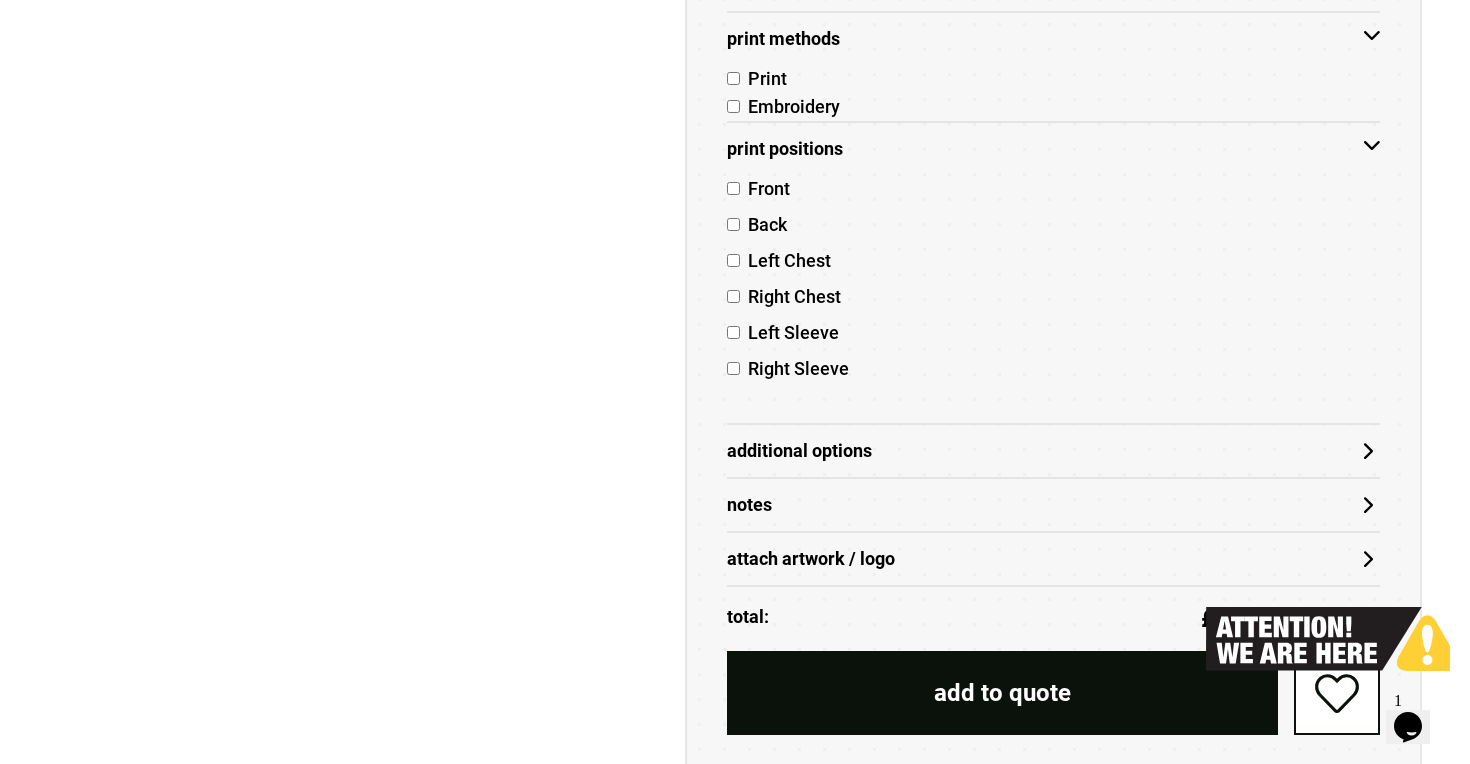 click on "Additional Options" at bounding box center [1054, 450] 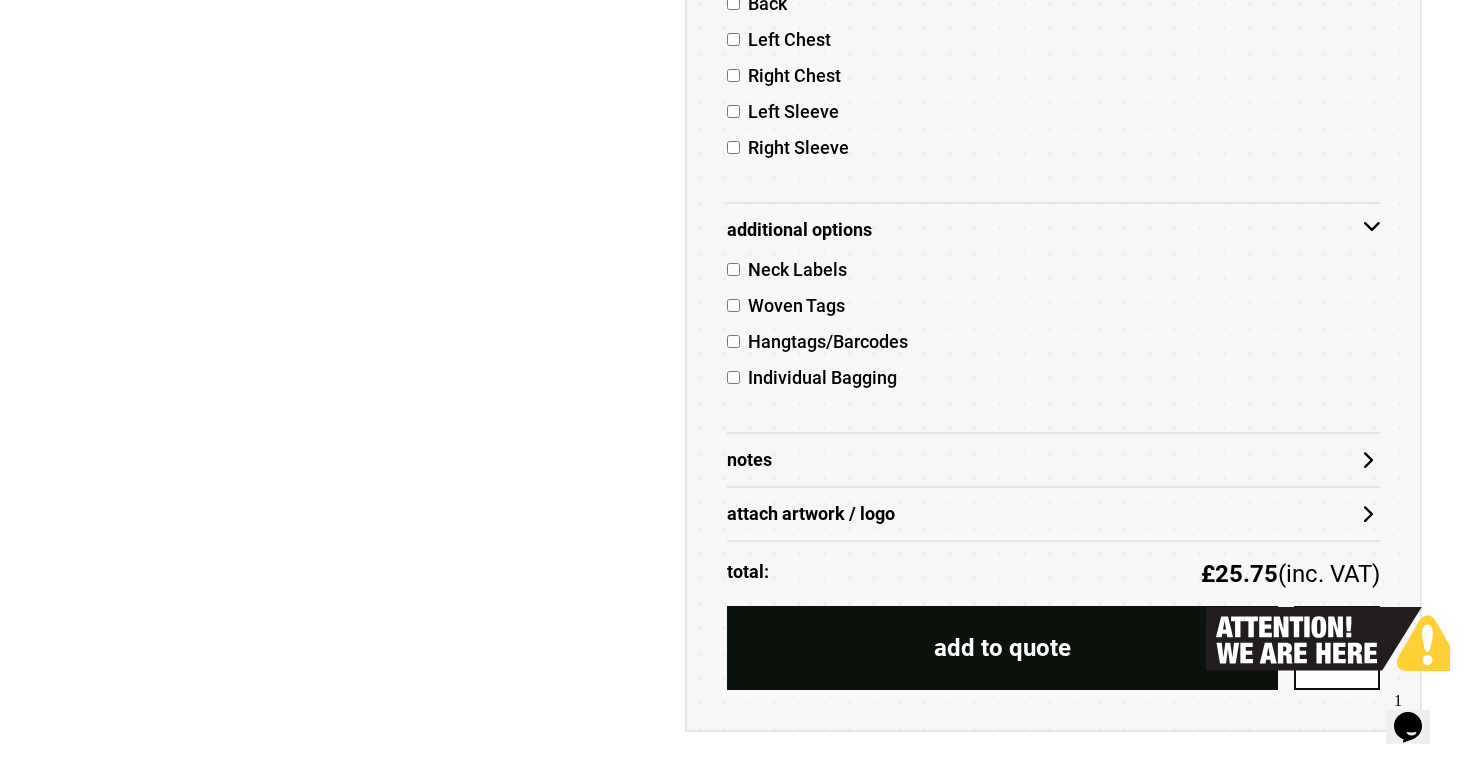scroll, scrollTop: 1399, scrollLeft: 0, axis: vertical 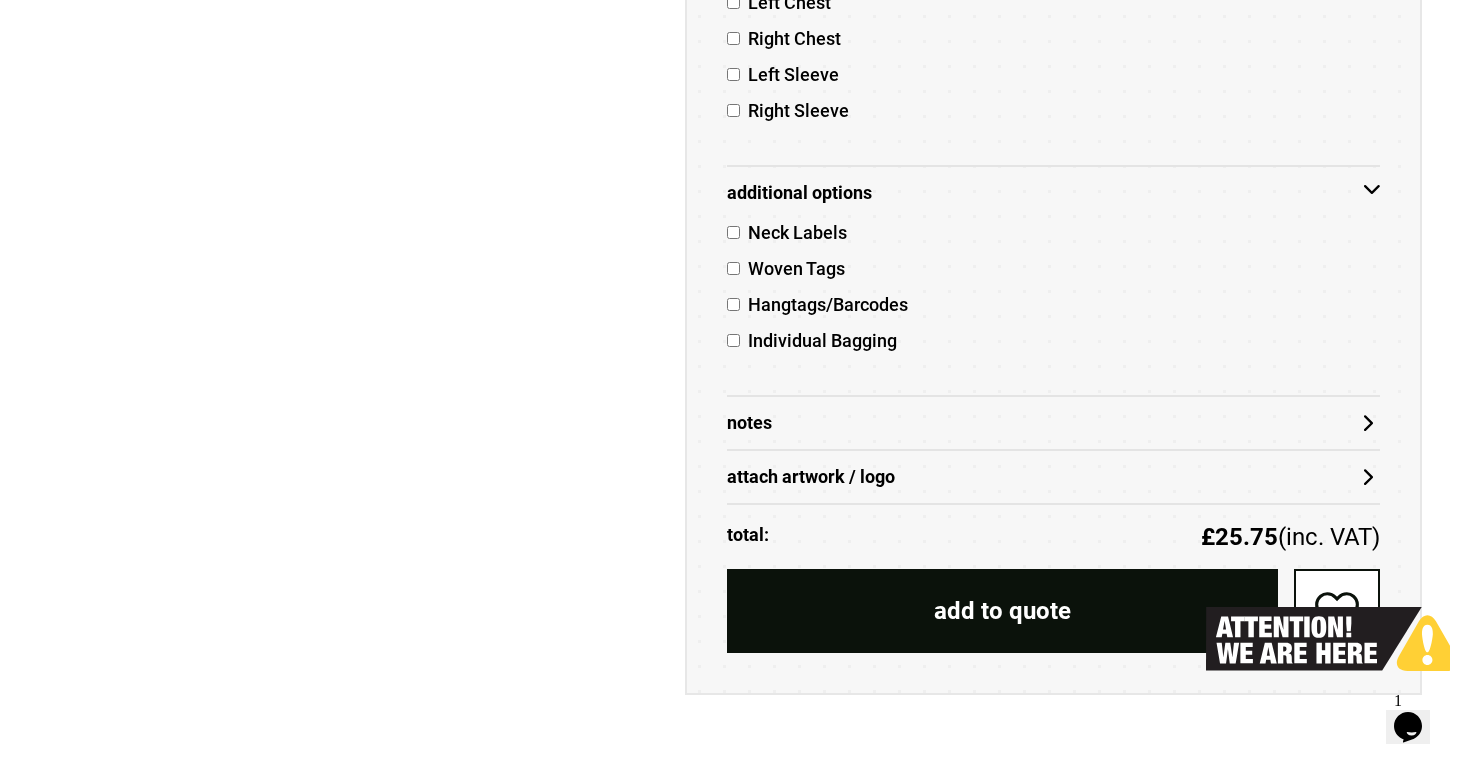 click on "Notes" at bounding box center [1054, 423] 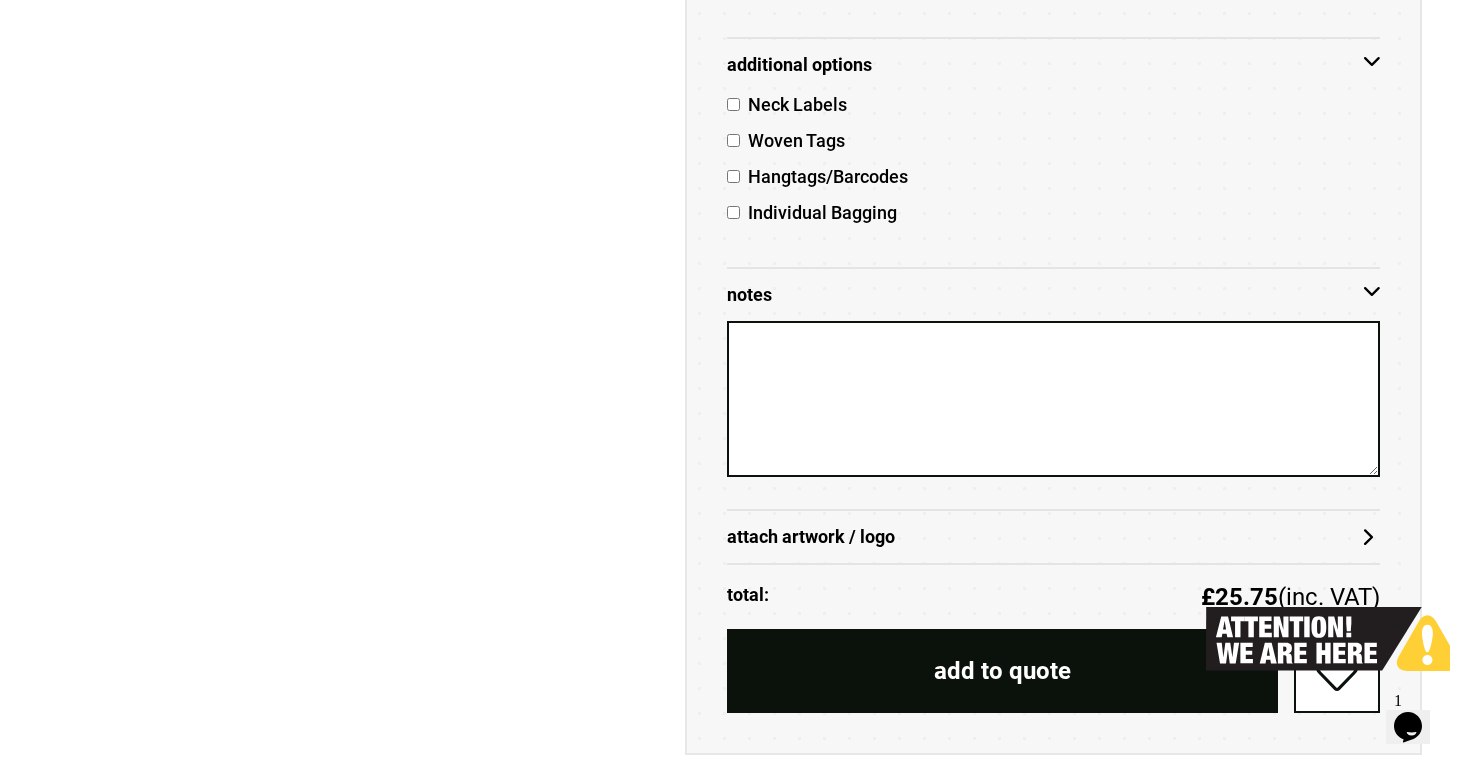 scroll, scrollTop: 1528, scrollLeft: 0, axis: vertical 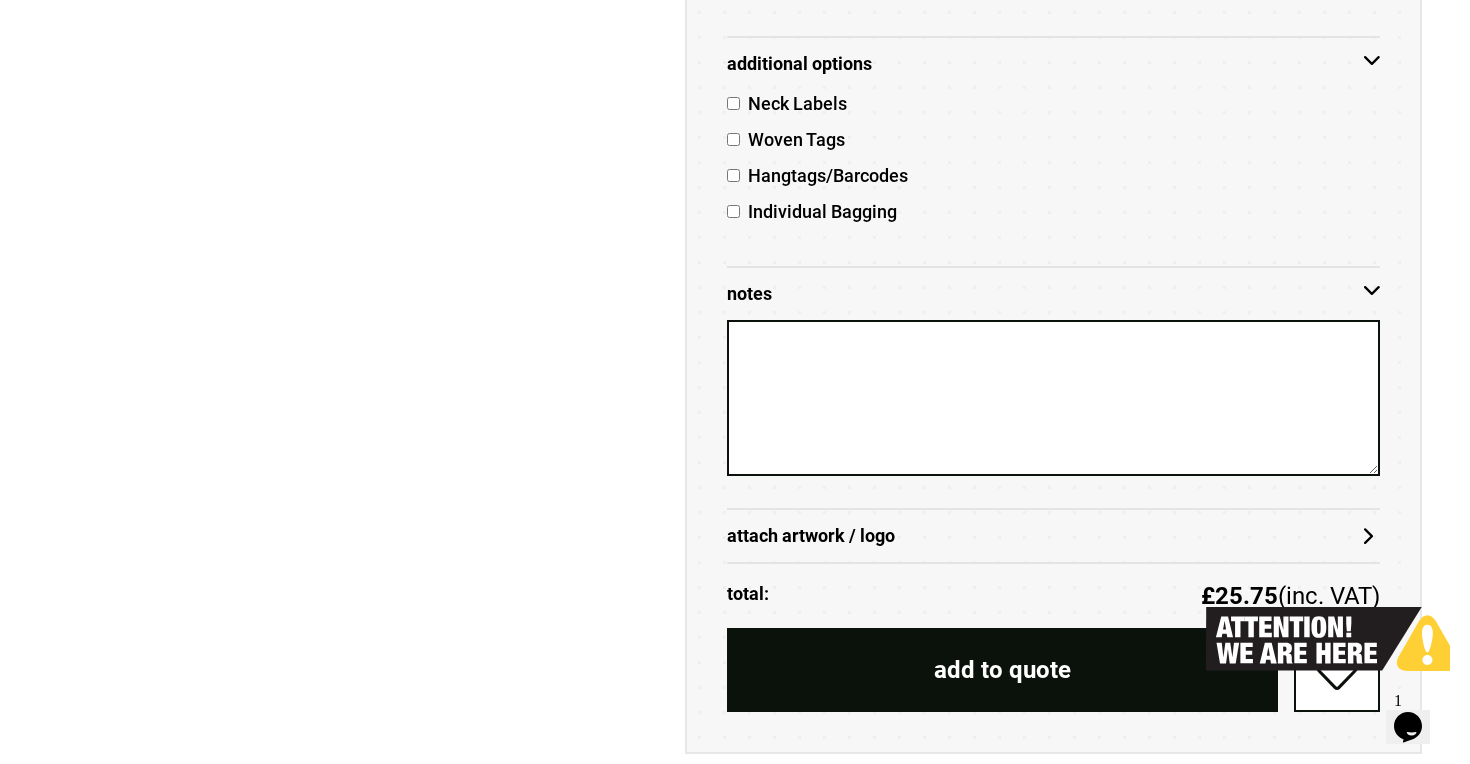click on "attach artwork / logo" at bounding box center (1054, 536) 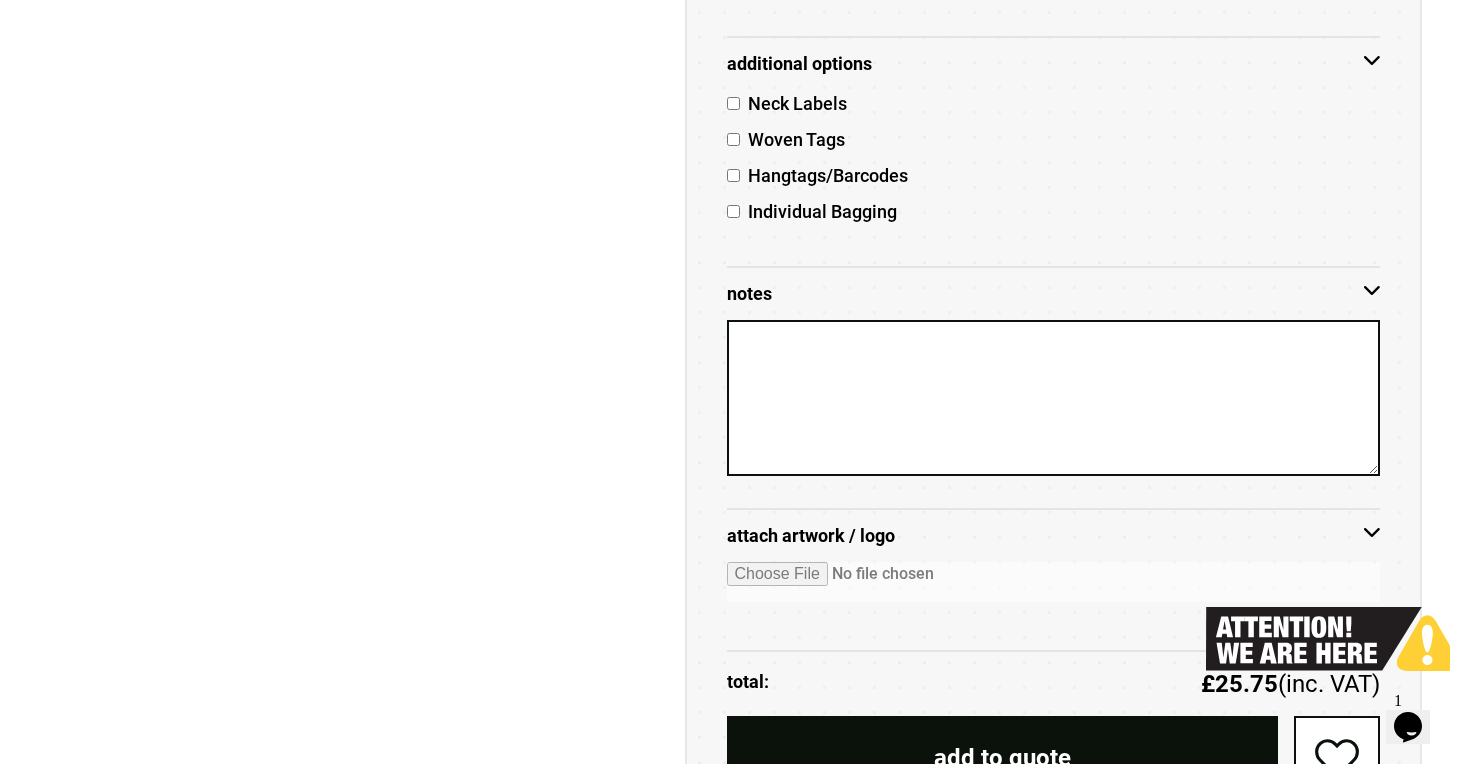 click at bounding box center (1054, 398) 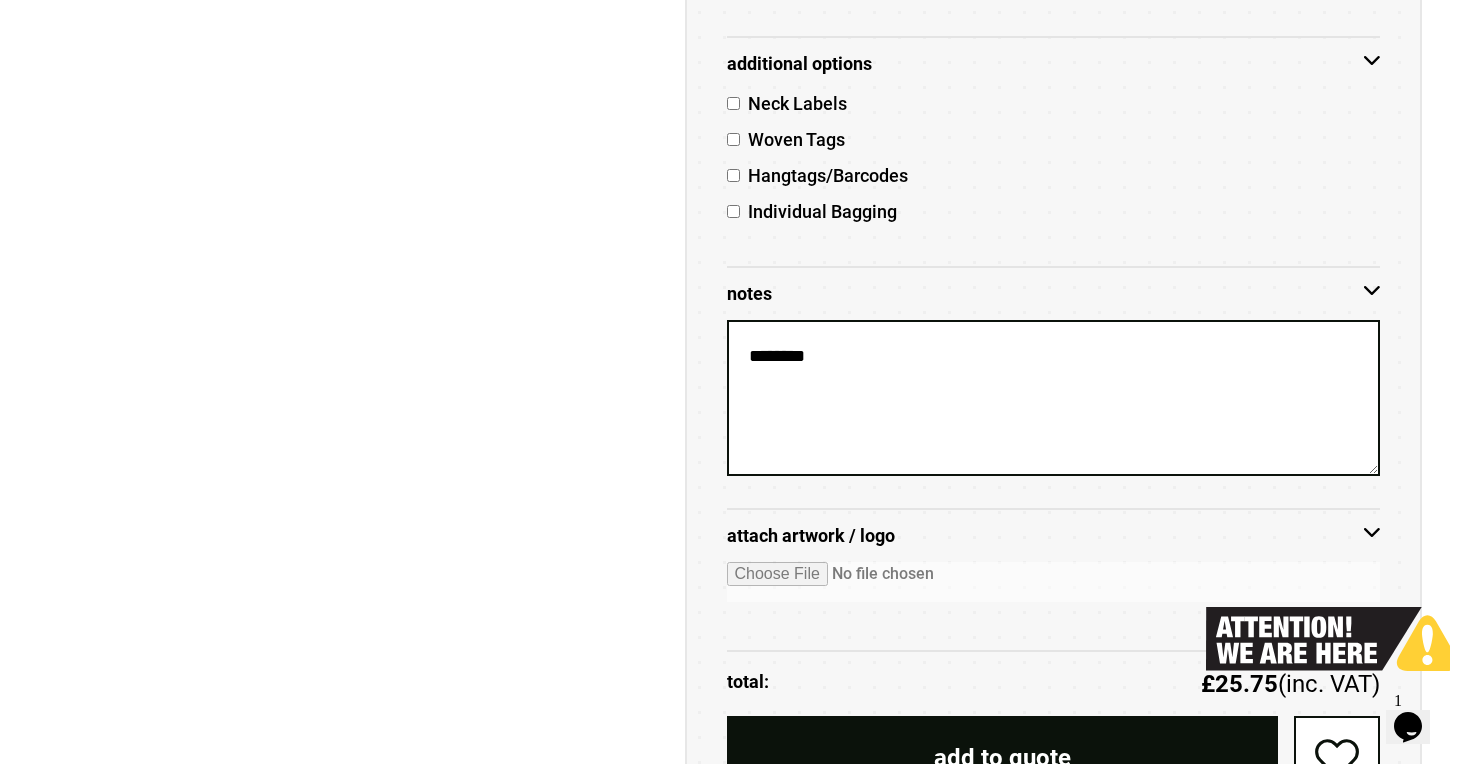 type on "*********" 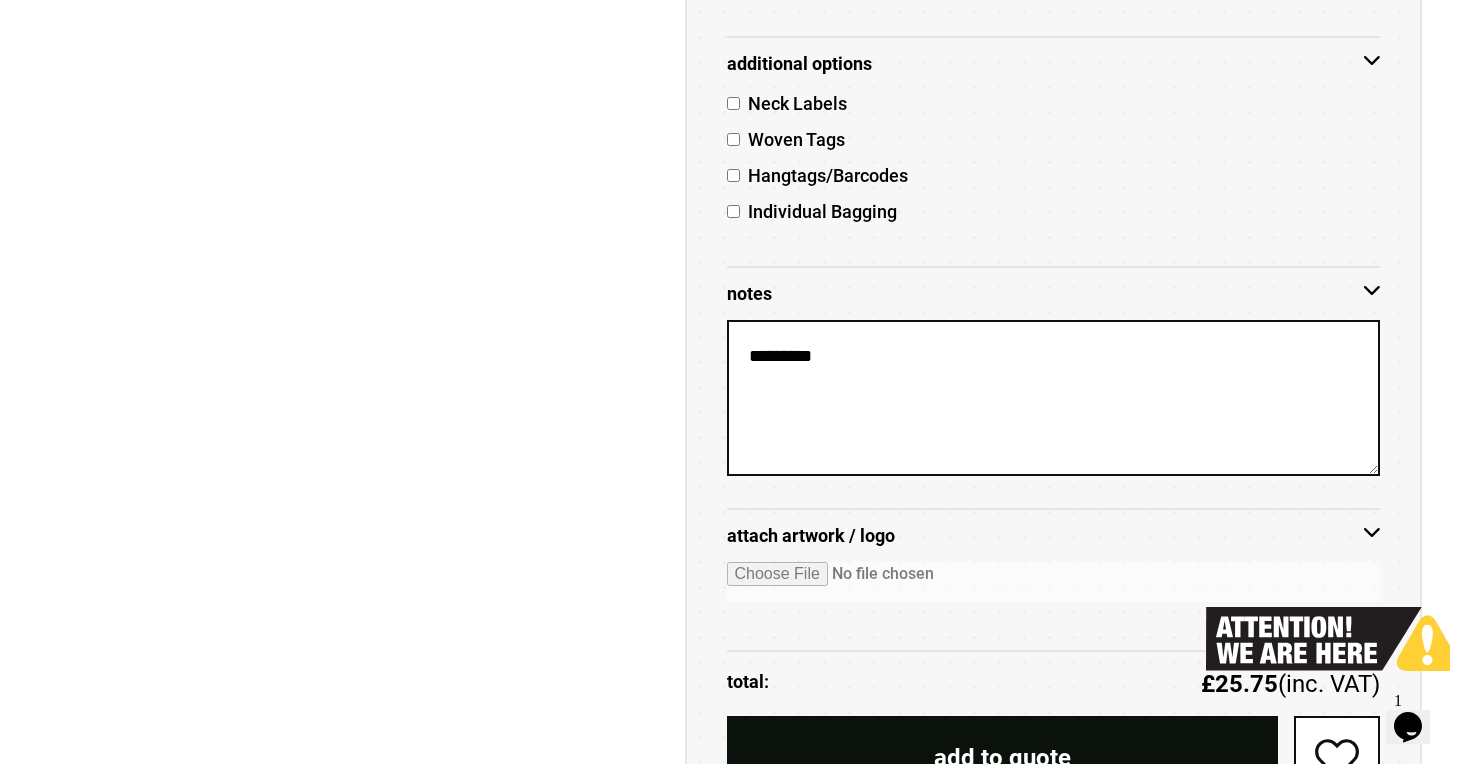 drag, startPoint x: 861, startPoint y: 344, endPoint x: 671, endPoint y: 342, distance: 190.01053 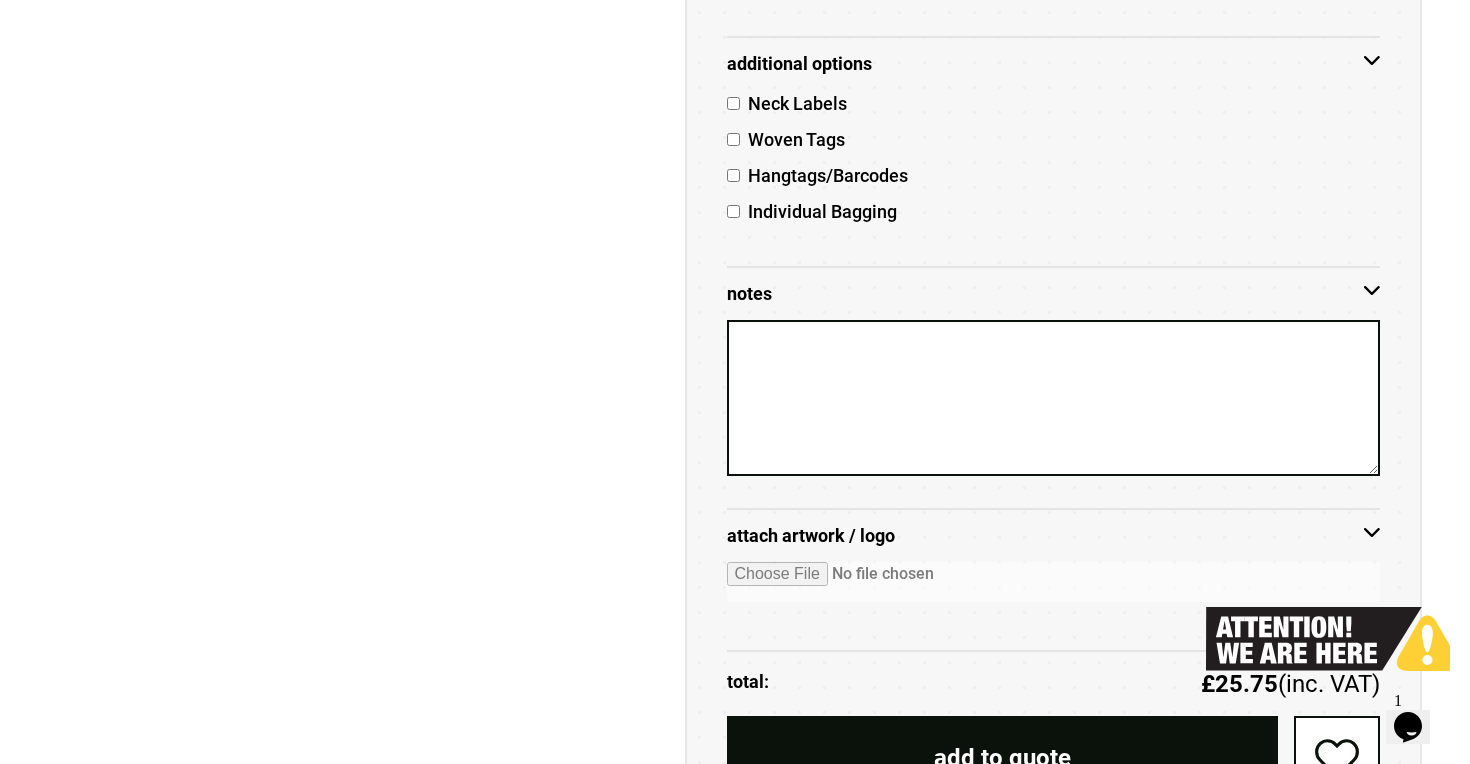 click on "Neck Labels Woven Tags Hangtags/Barcodes Individual Bagging" at bounding box center [1054, 178] 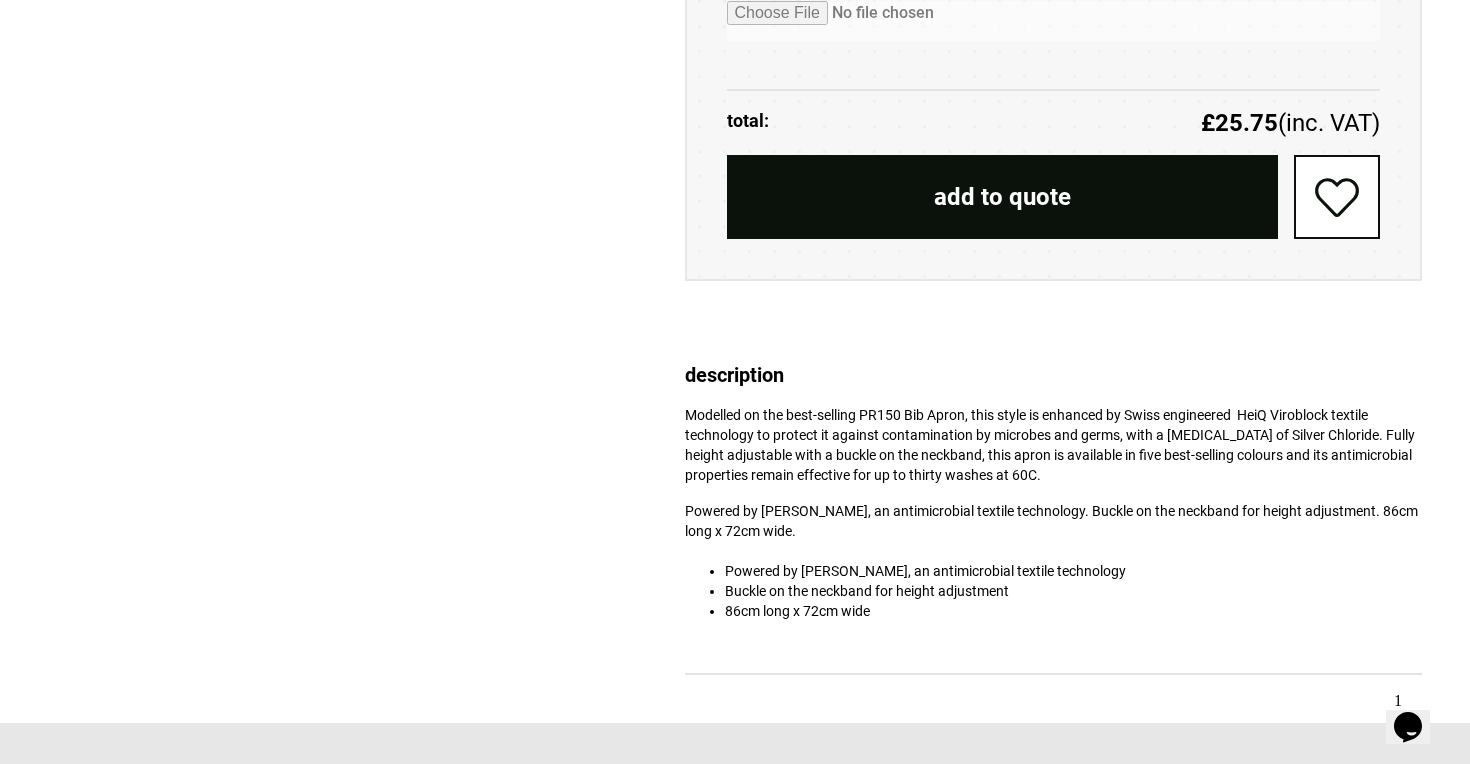 scroll, scrollTop: 2114, scrollLeft: 0, axis: vertical 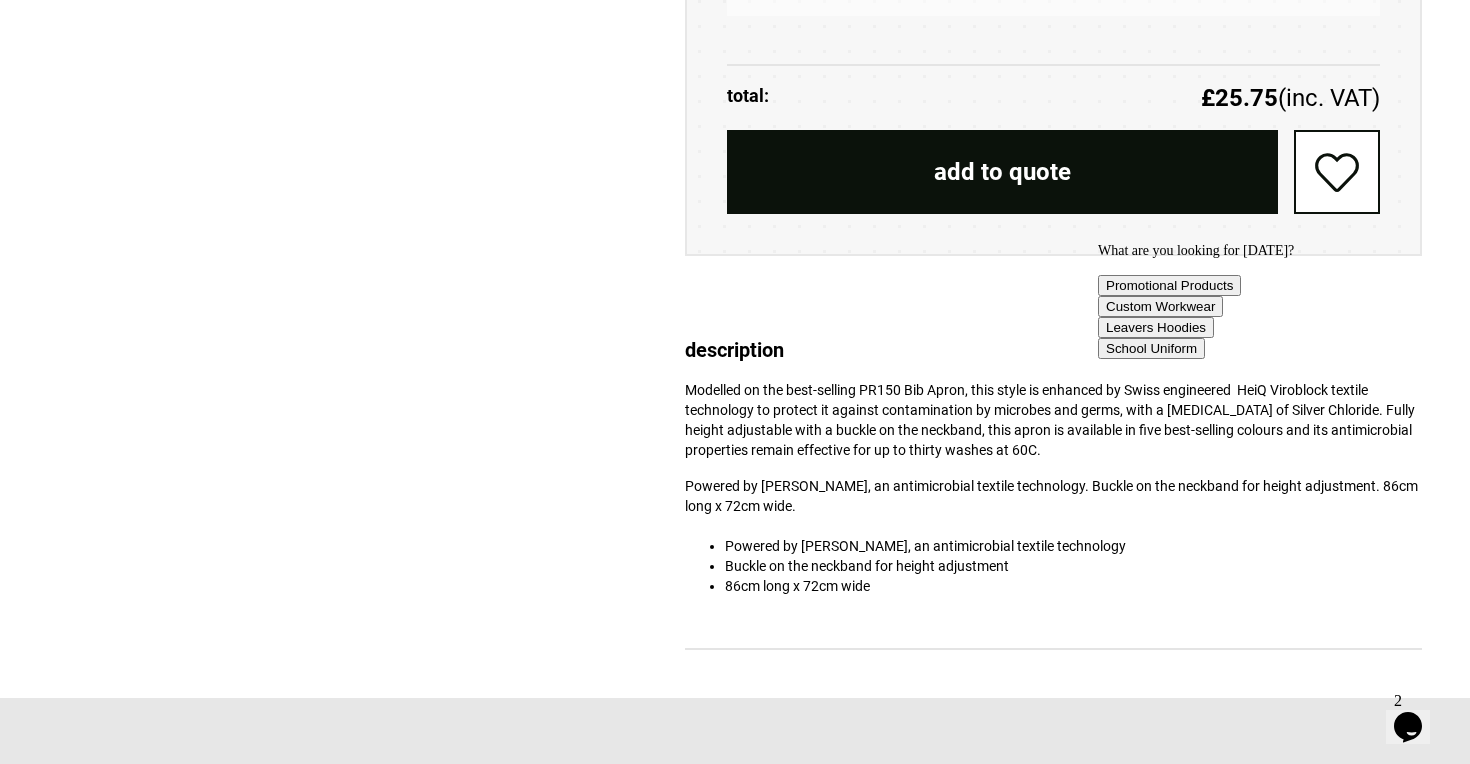 click on "Opens Chat This icon Opens the chat window." 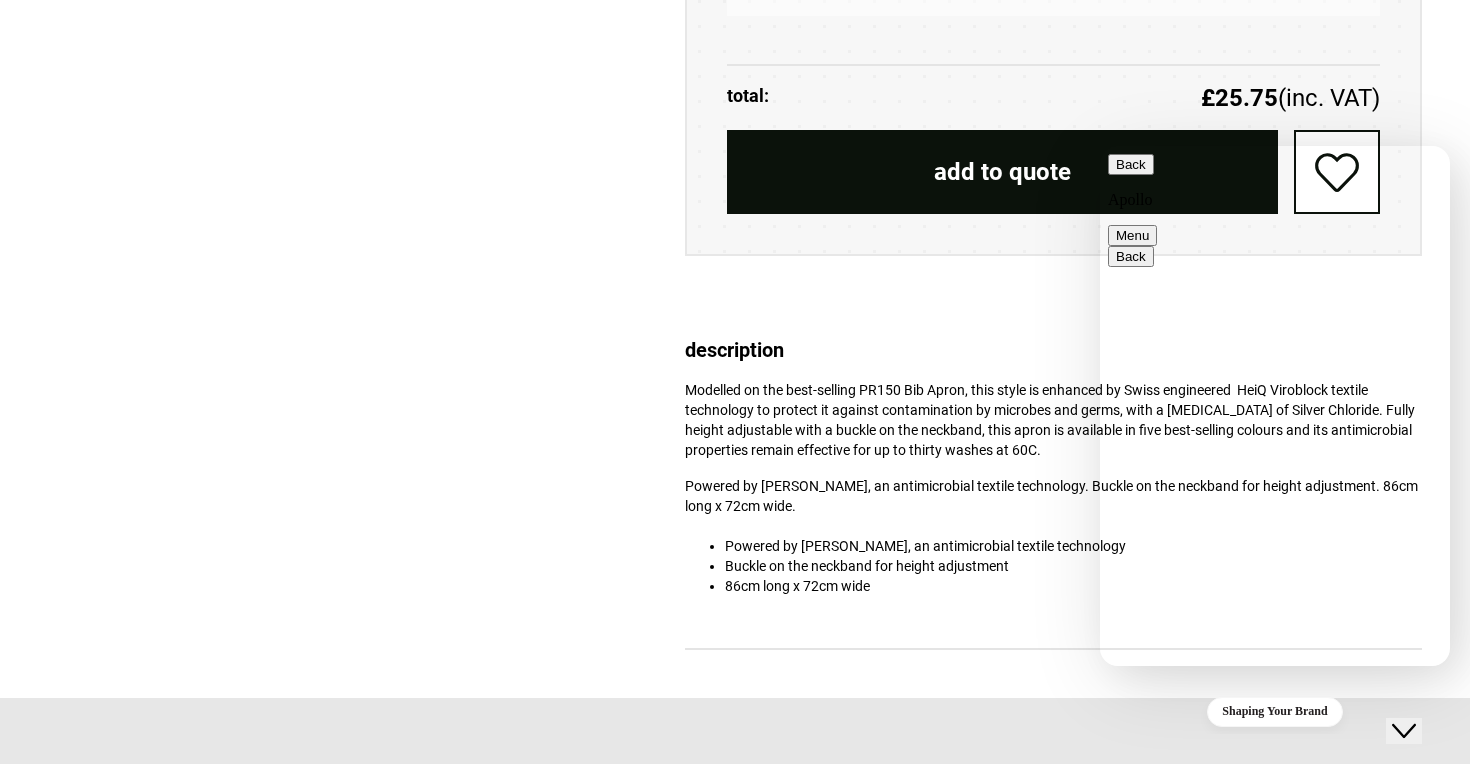 click on "Promotional Products" at bounding box center [1179, 2097] 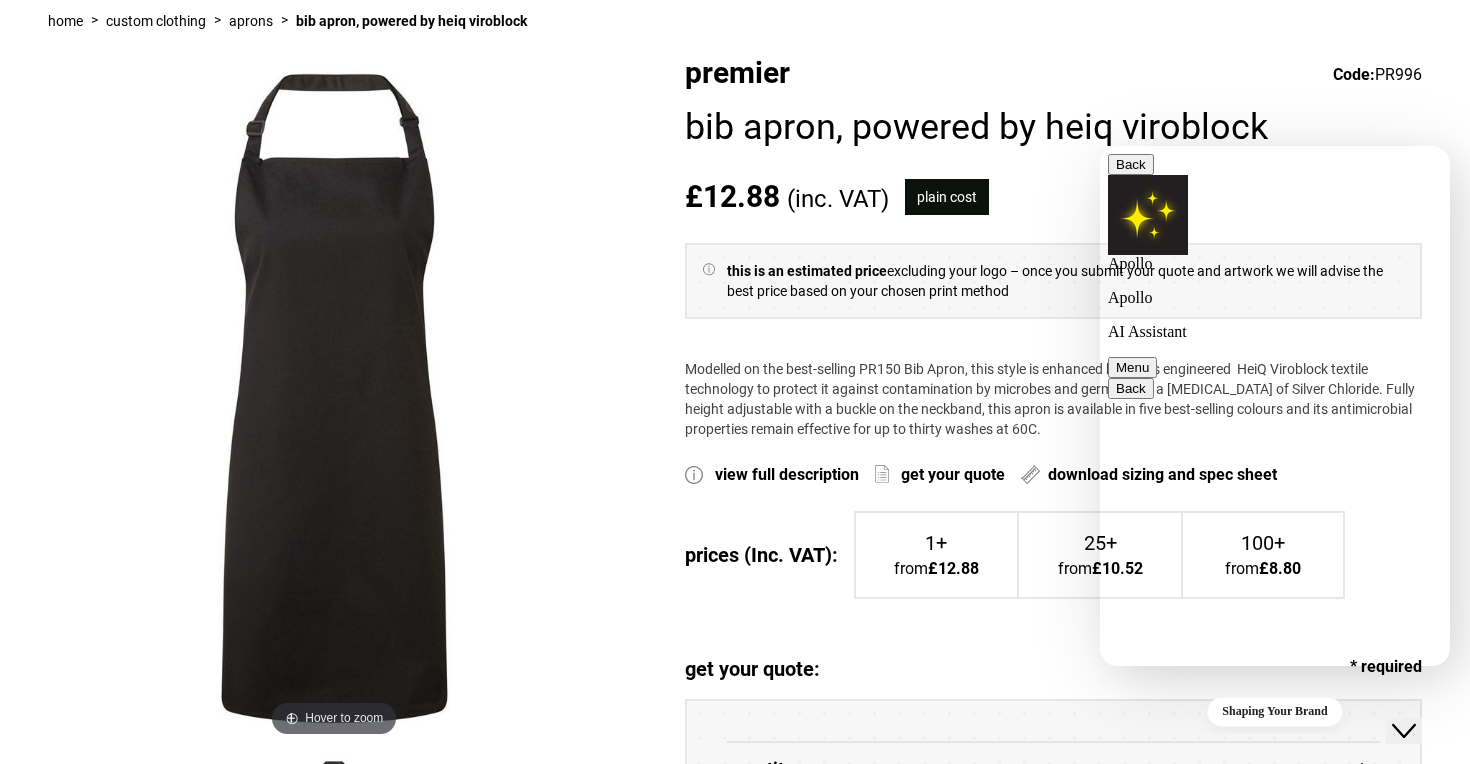 scroll, scrollTop: 234, scrollLeft: 0, axis: vertical 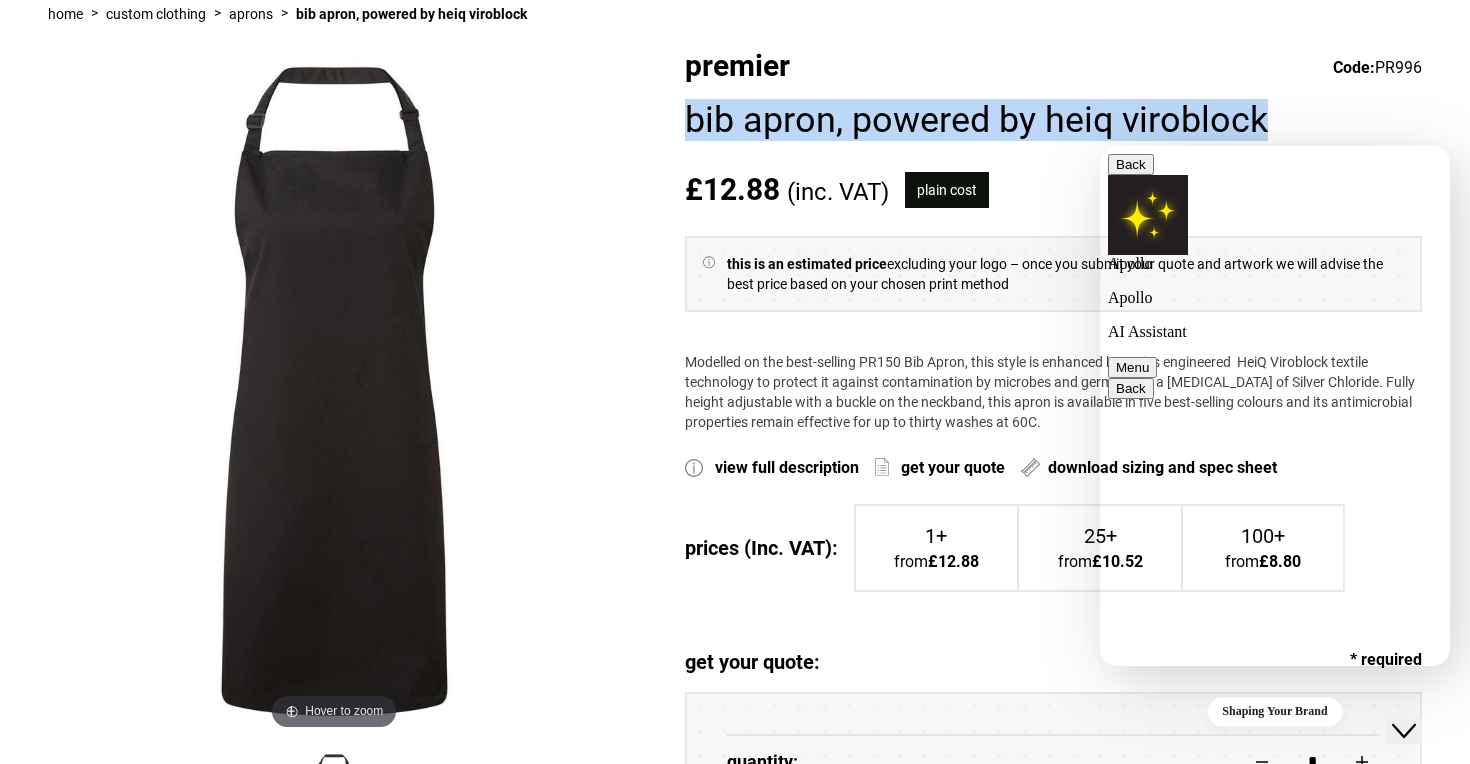 drag, startPoint x: 1283, startPoint y: 116, endPoint x: 685, endPoint y: 120, distance: 598.01337 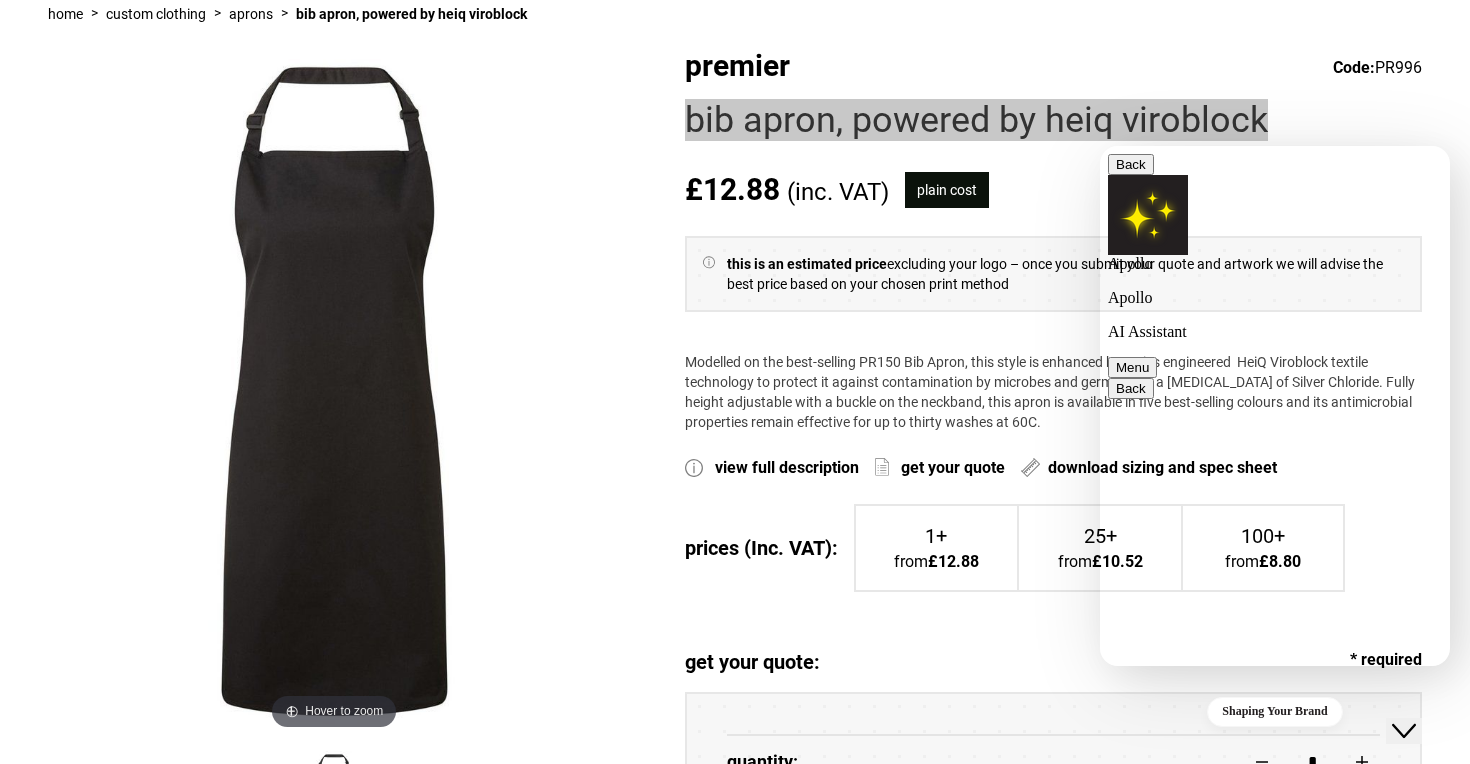 click on "Rate this chat Upload File Insert emoji" at bounding box center [1100, 146] 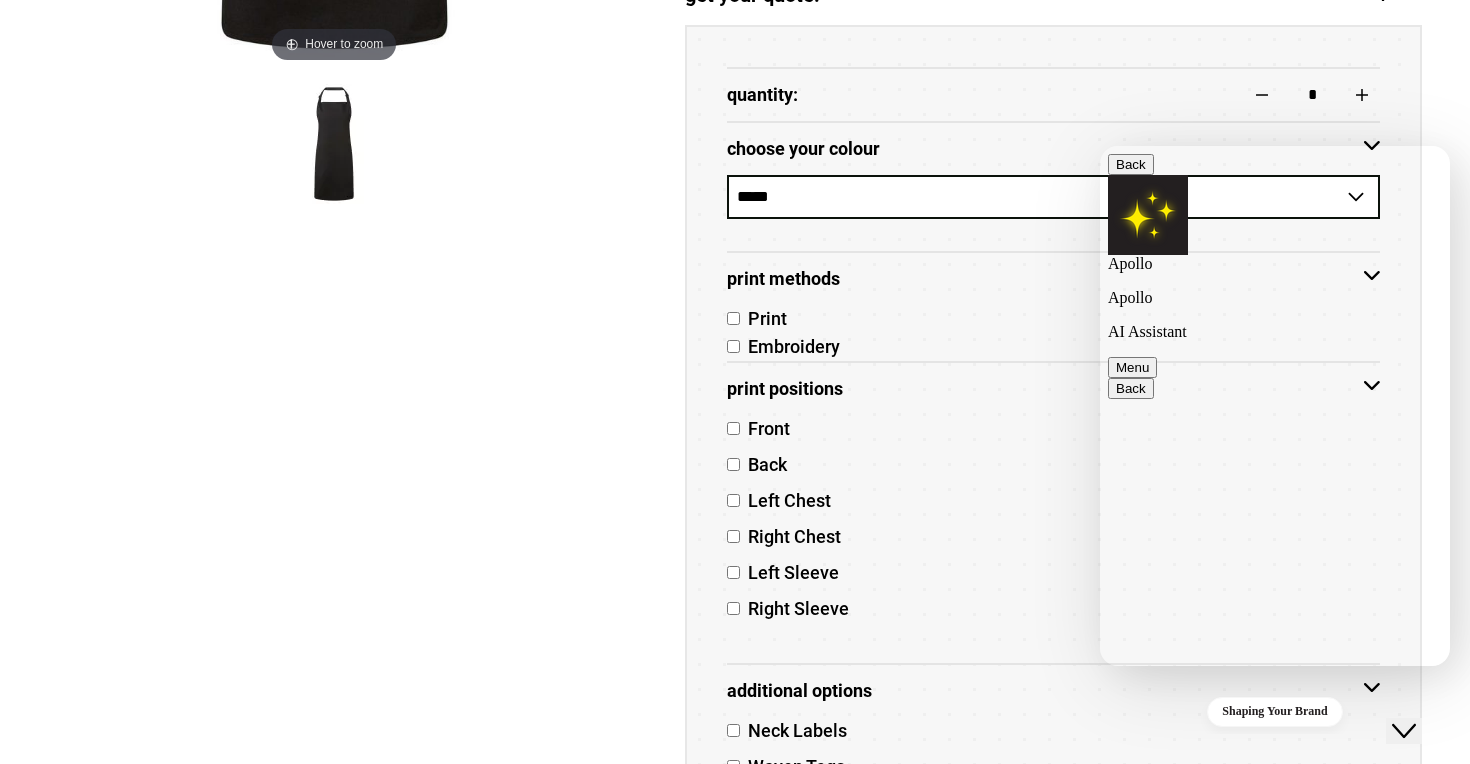 scroll, scrollTop: 936, scrollLeft: 0, axis: vertical 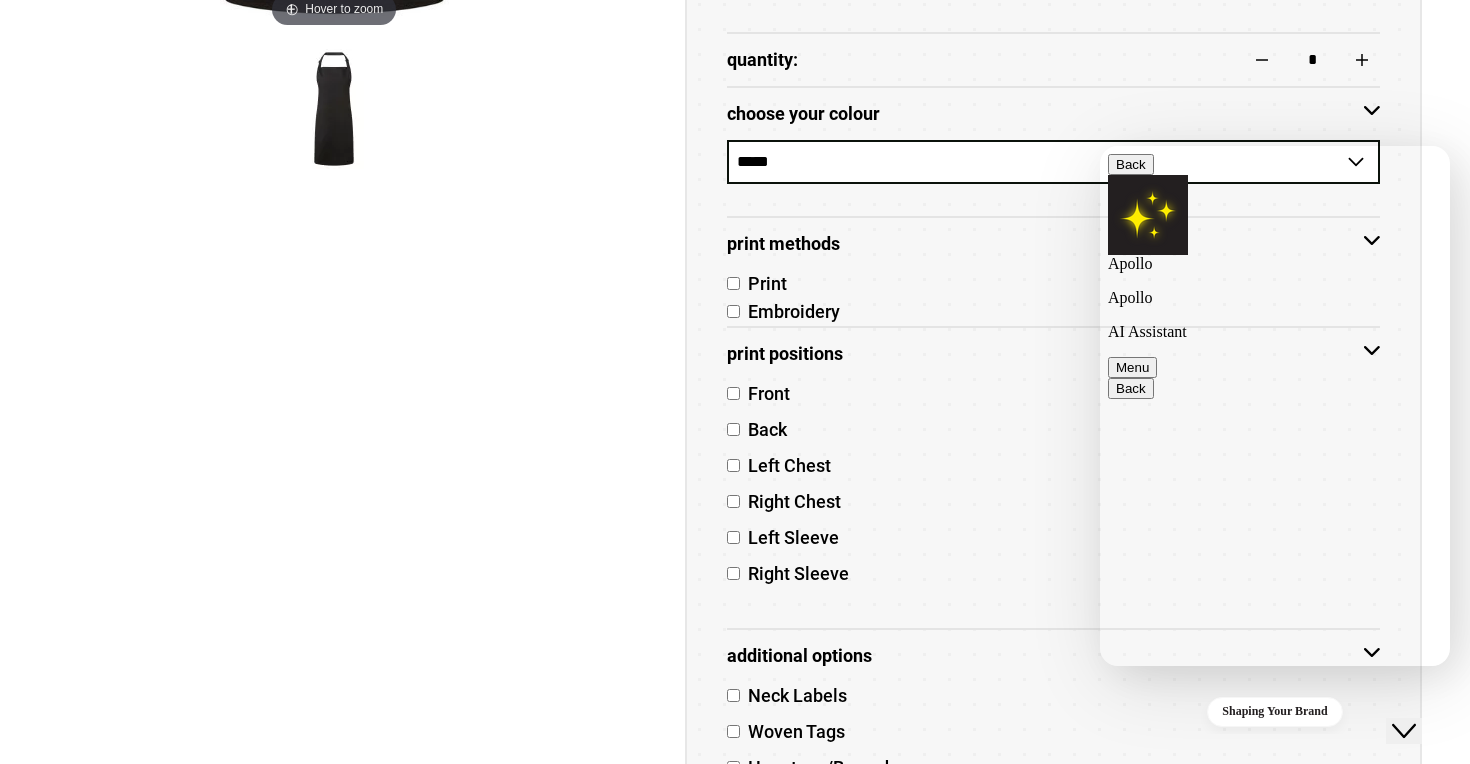 click on "**********" at bounding box center (1100, 146) 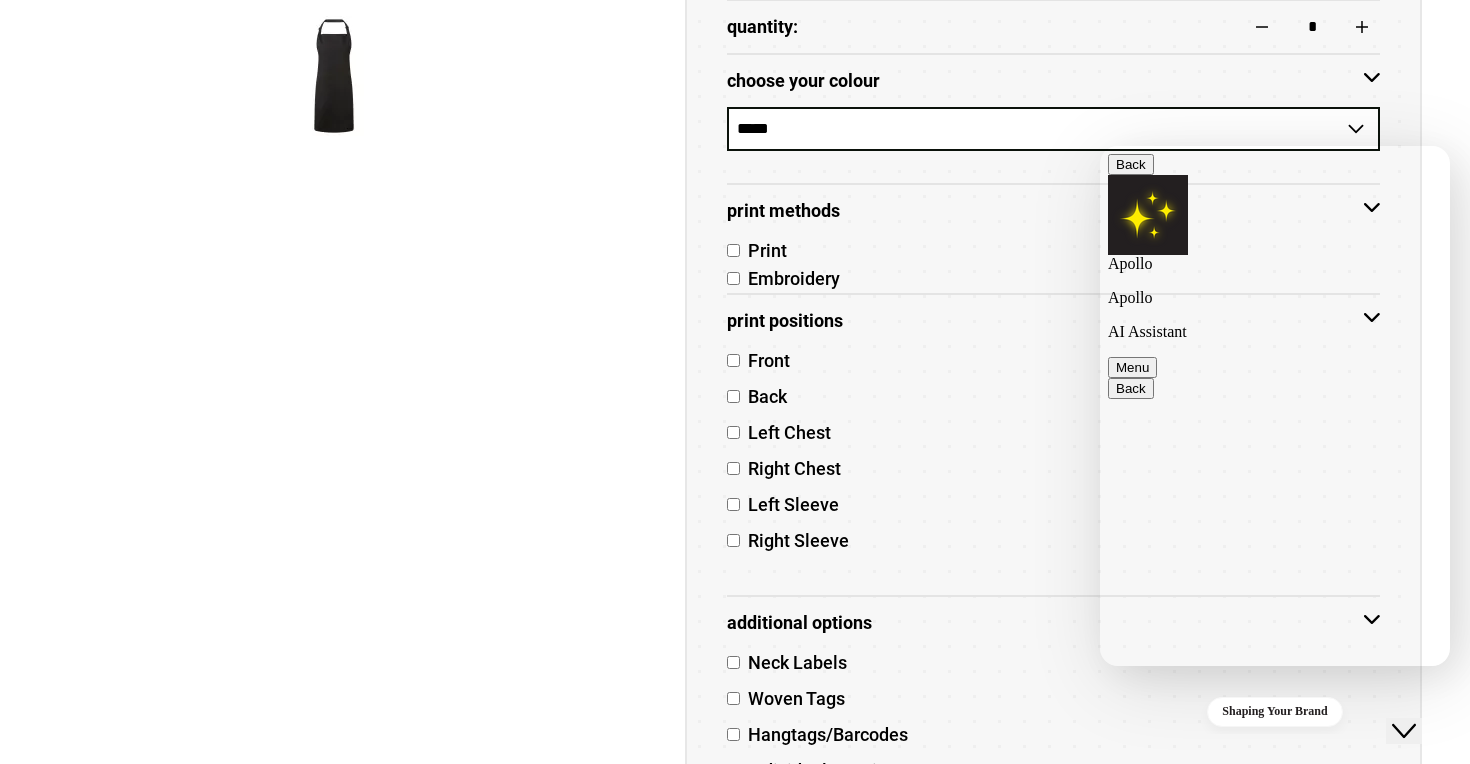 scroll, scrollTop: 973, scrollLeft: 0, axis: vertical 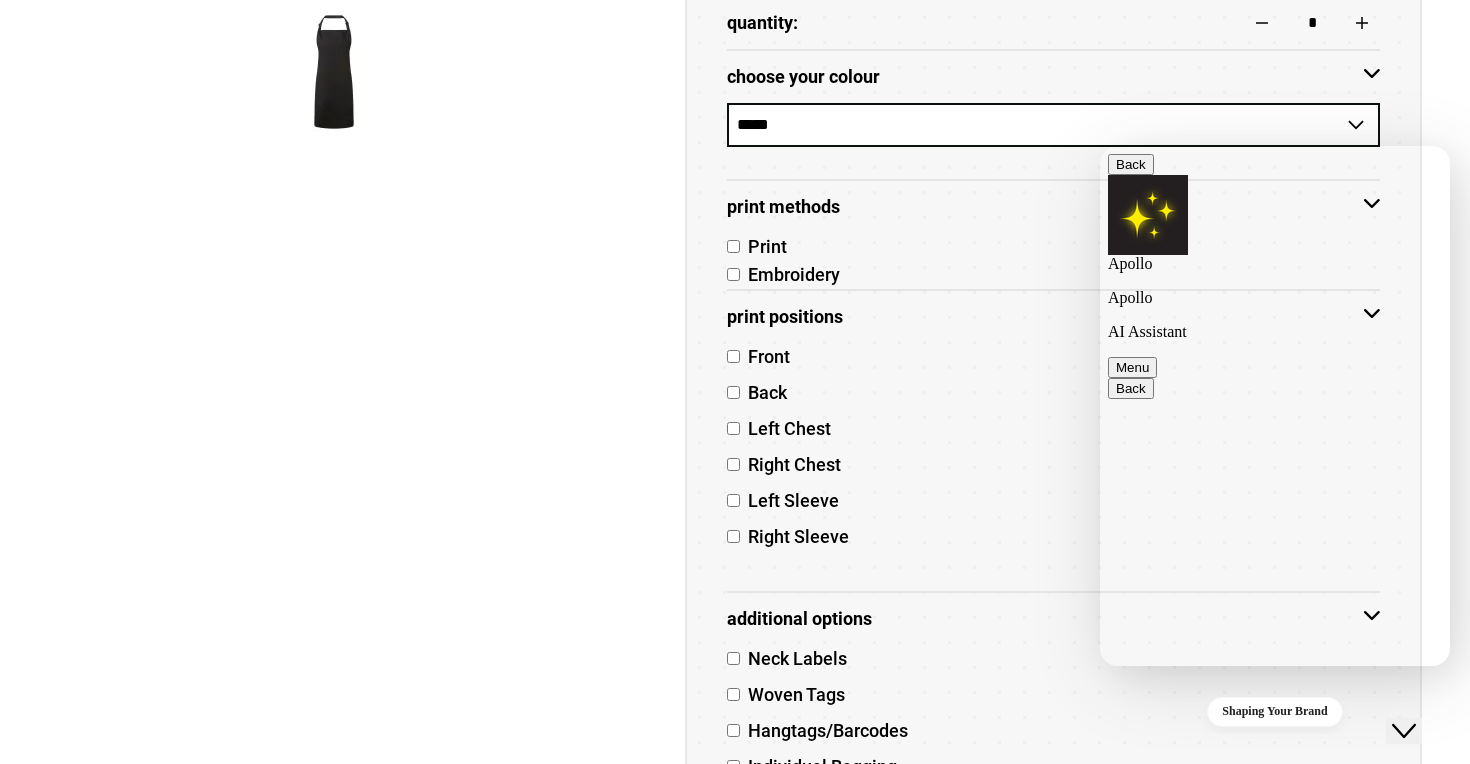 click on "Rate this chat Upload File Insert emoji" at bounding box center (1100, 146) 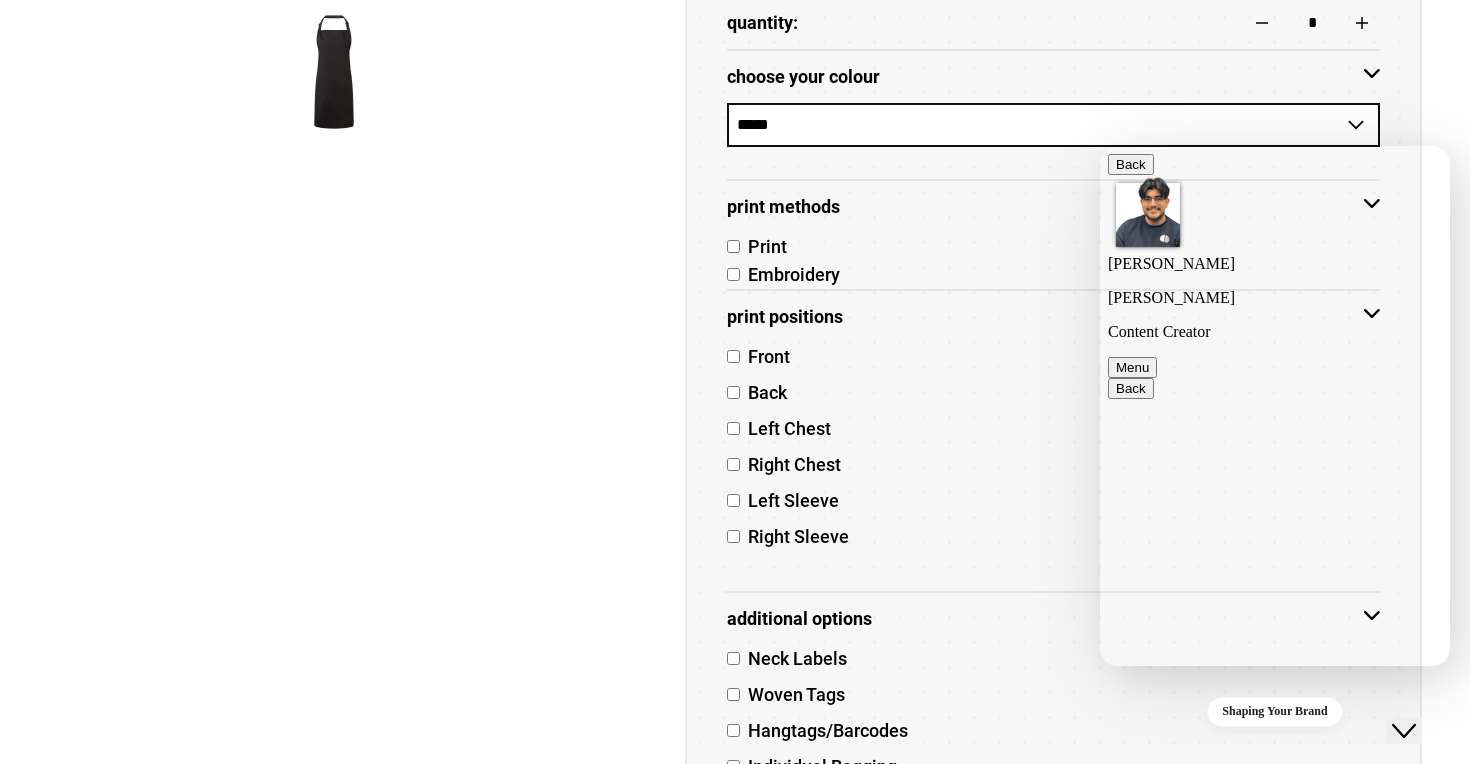 scroll, scrollTop: 1488, scrollLeft: 0, axis: vertical 